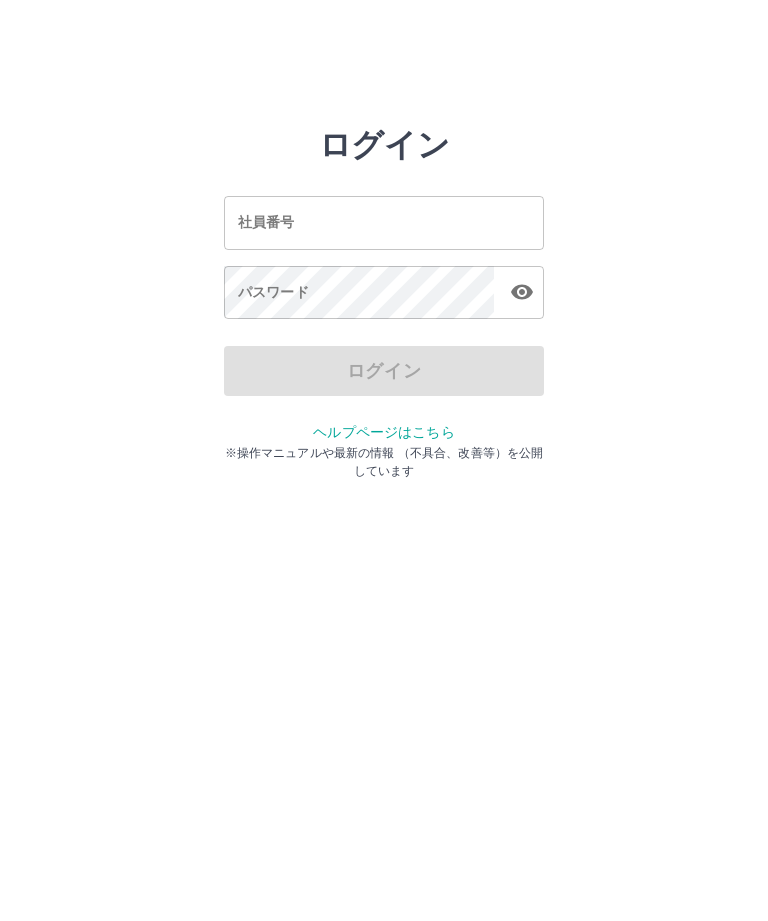 scroll, scrollTop: 0, scrollLeft: 0, axis: both 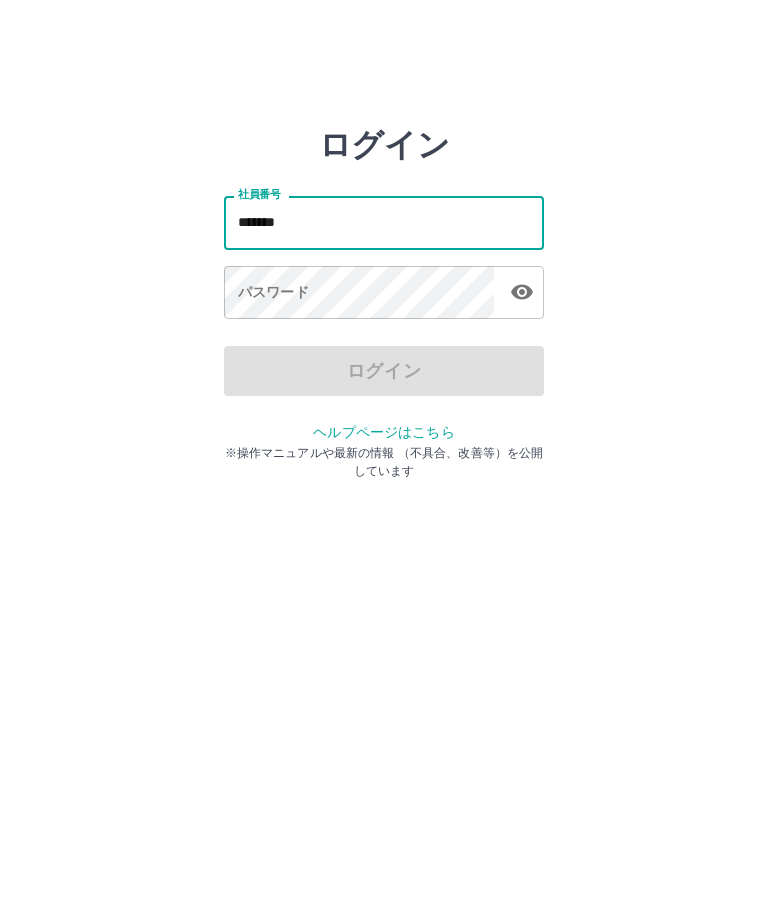type on "*******" 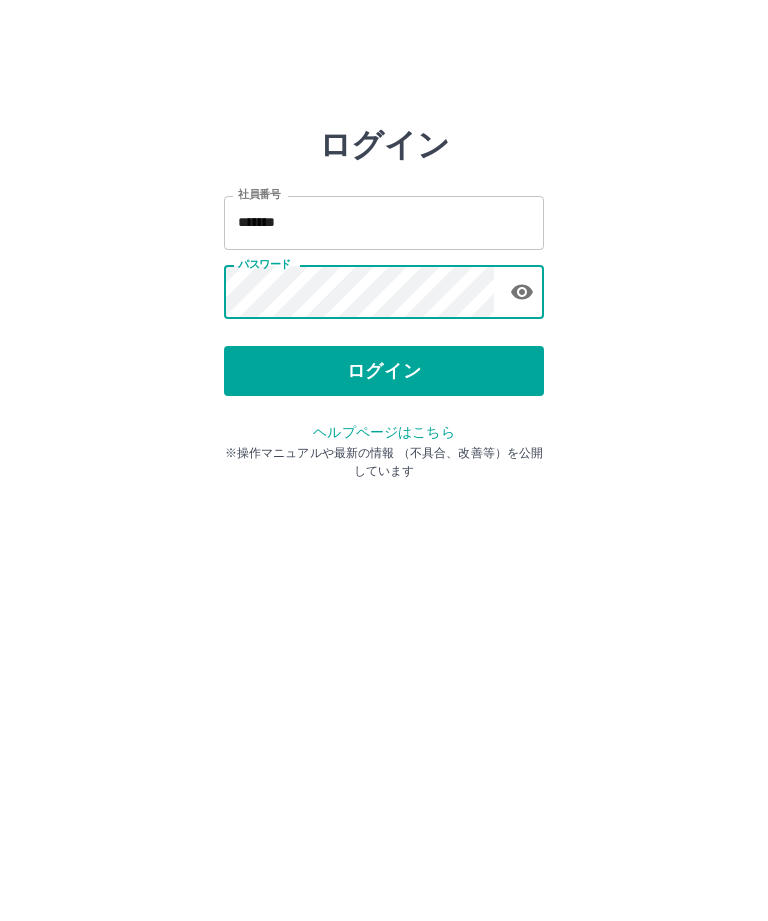 click on "ログイン" at bounding box center (384, 371) 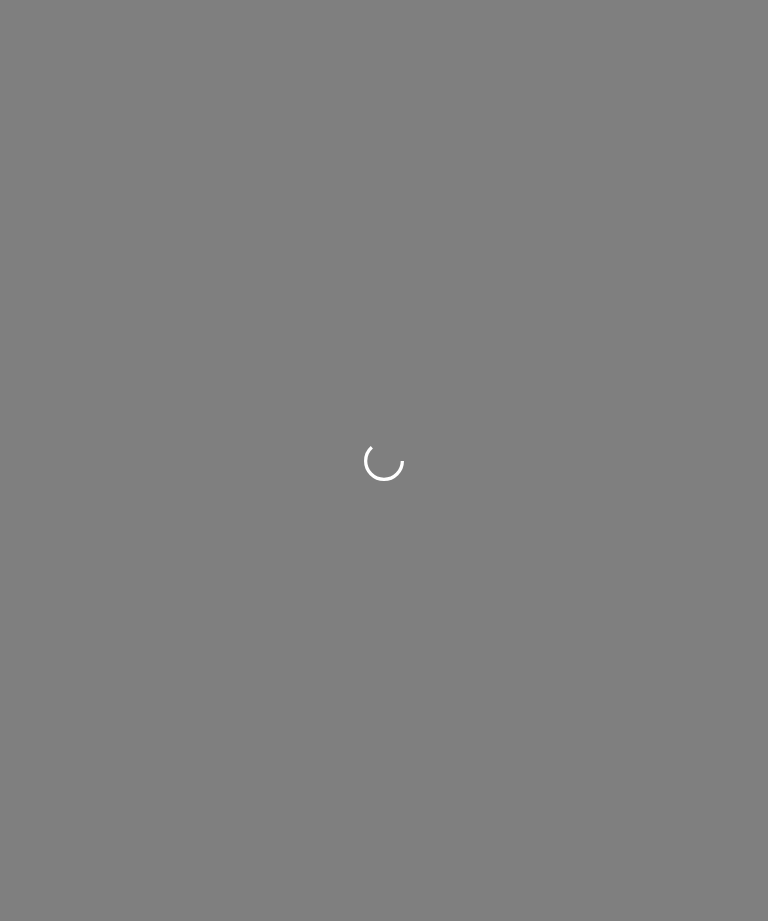 scroll, scrollTop: 0, scrollLeft: 0, axis: both 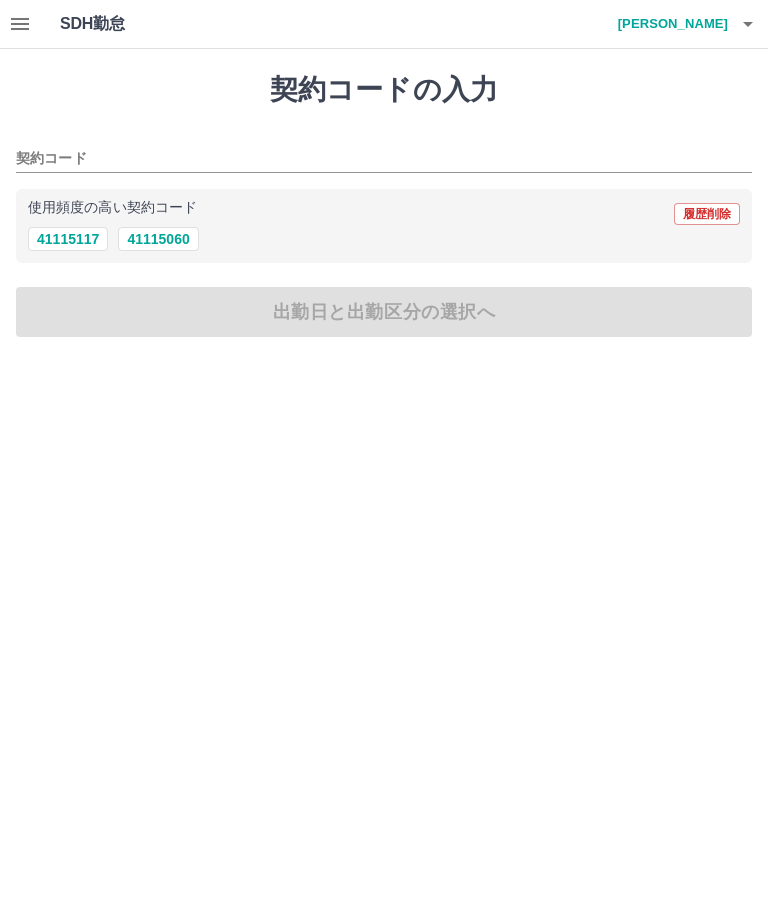 click on "41115060" at bounding box center (158, 239) 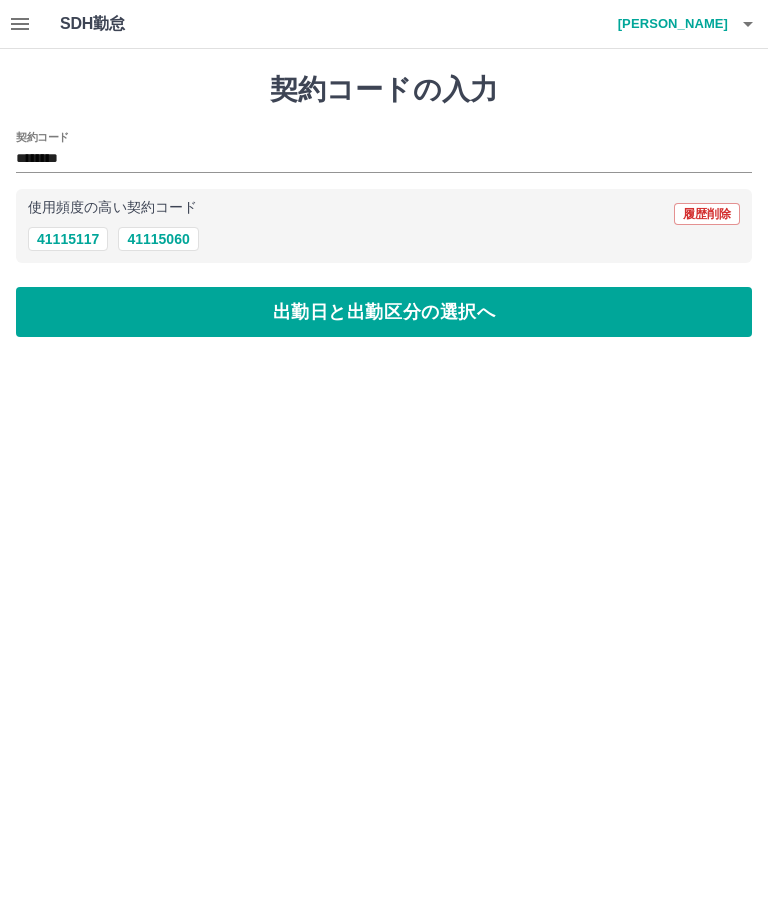 click on "出勤日と出勤区分の選択へ" at bounding box center (384, 312) 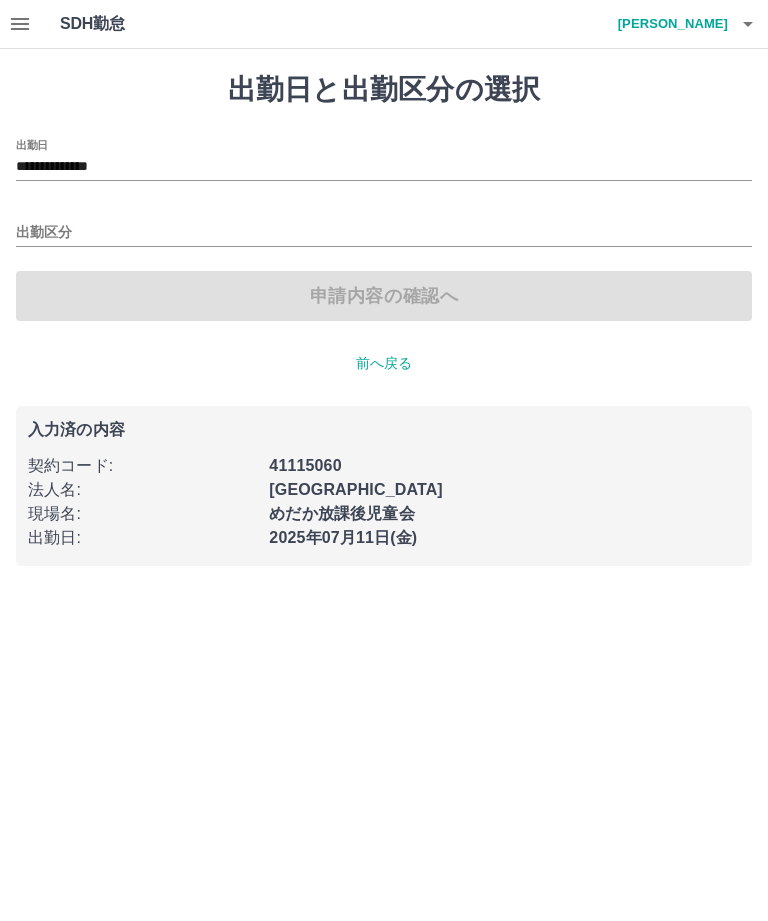 click on "出勤区分" at bounding box center (384, 233) 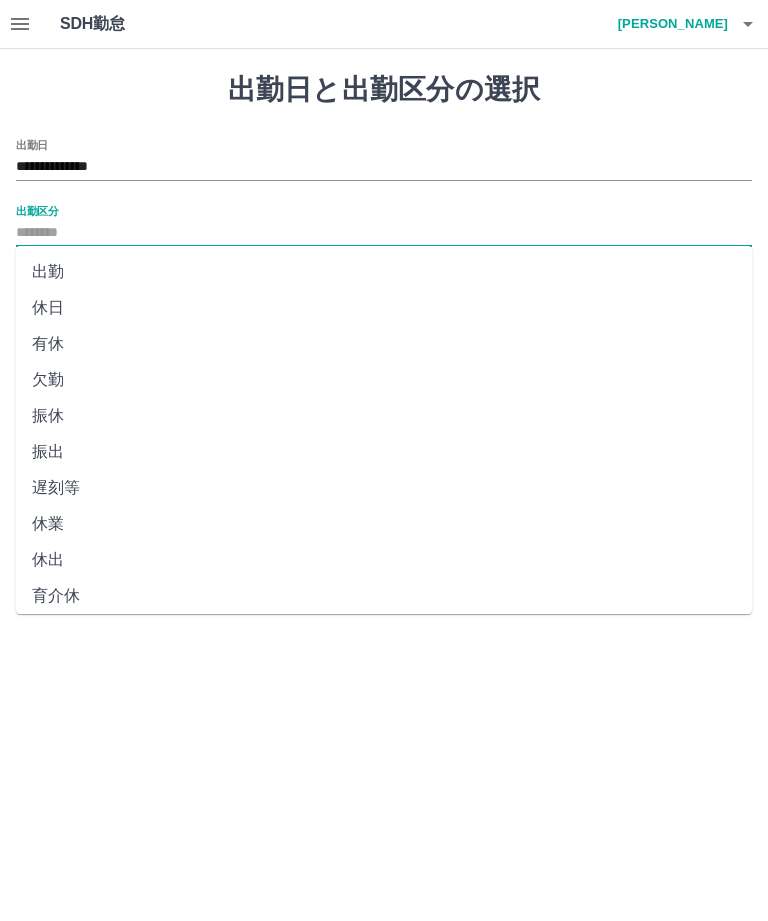 click on "出勤" at bounding box center (384, 272) 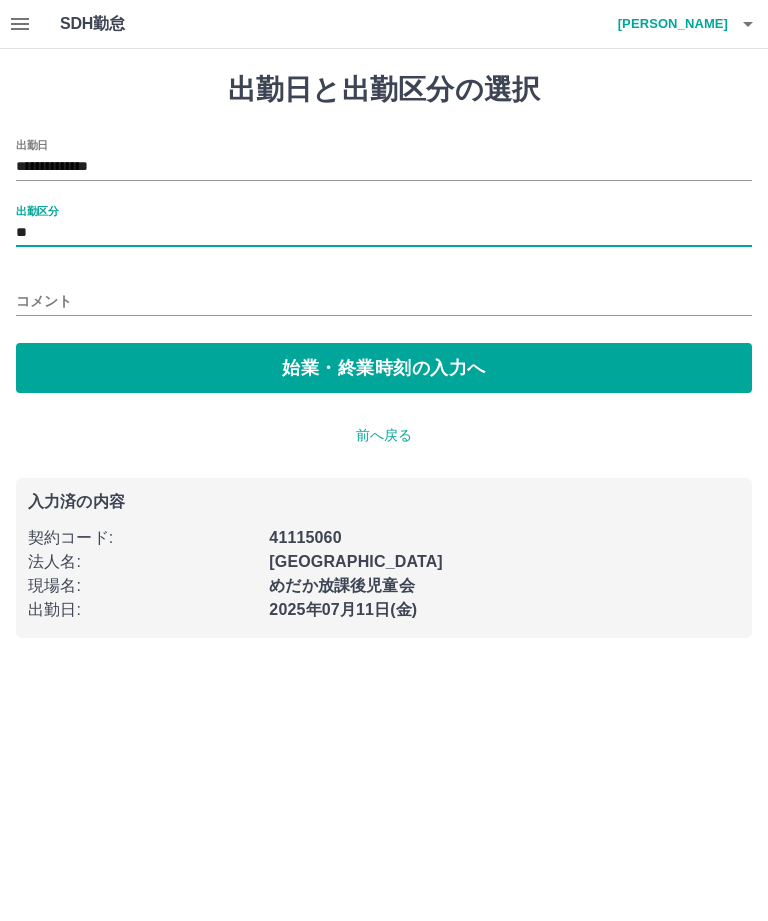 click on "始業・終業時刻の入力へ" at bounding box center (384, 368) 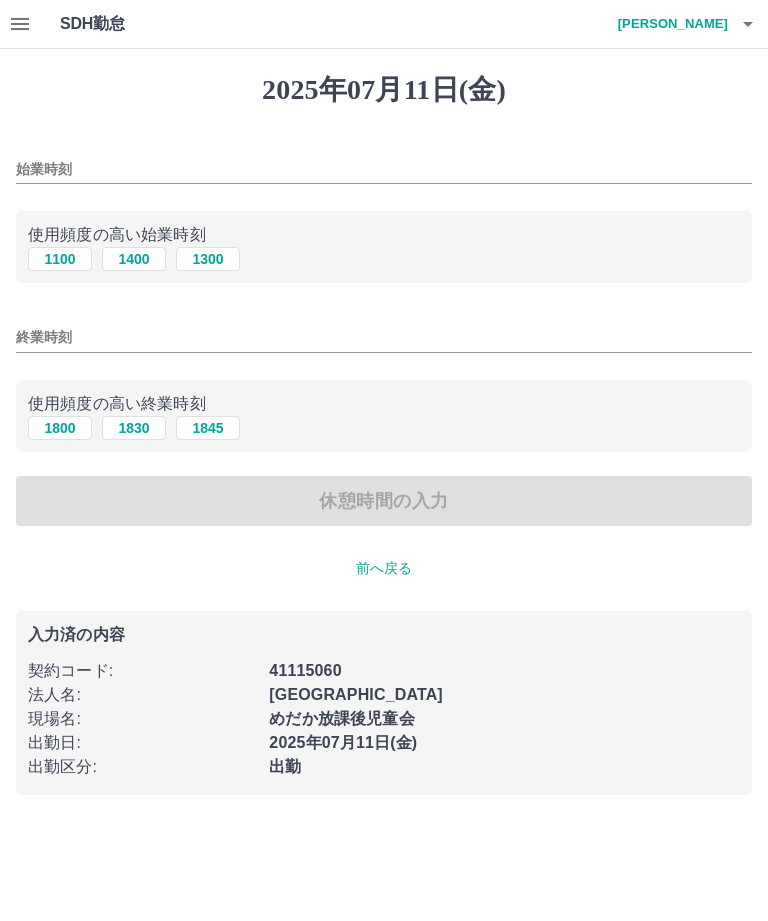 click on "1300" at bounding box center (208, 259) 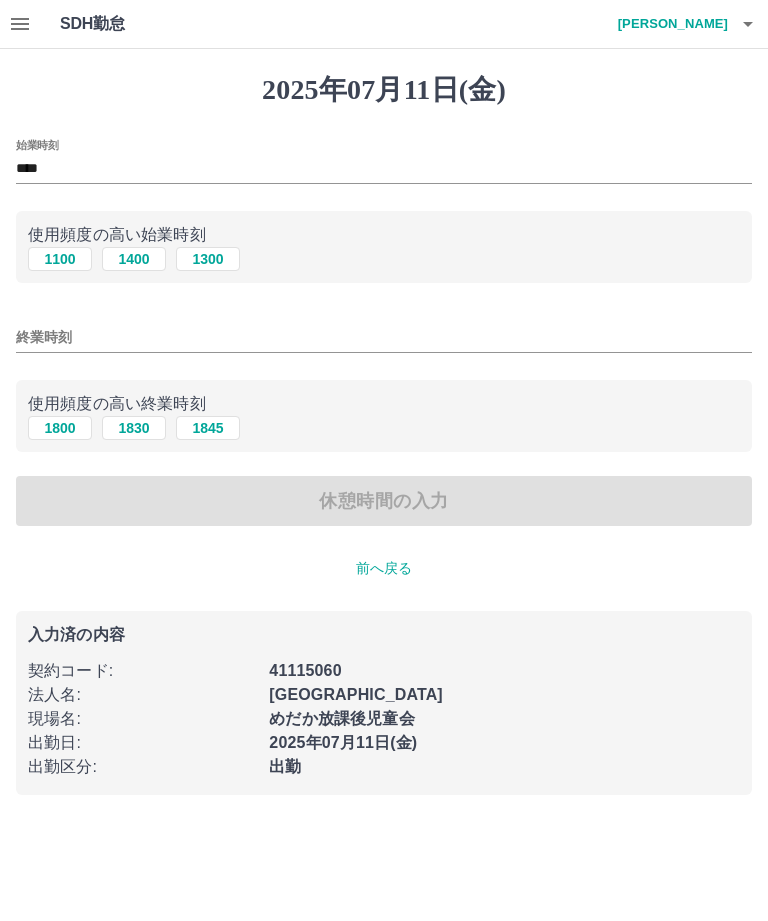 click on "1830" at bounding box center (134, 428) 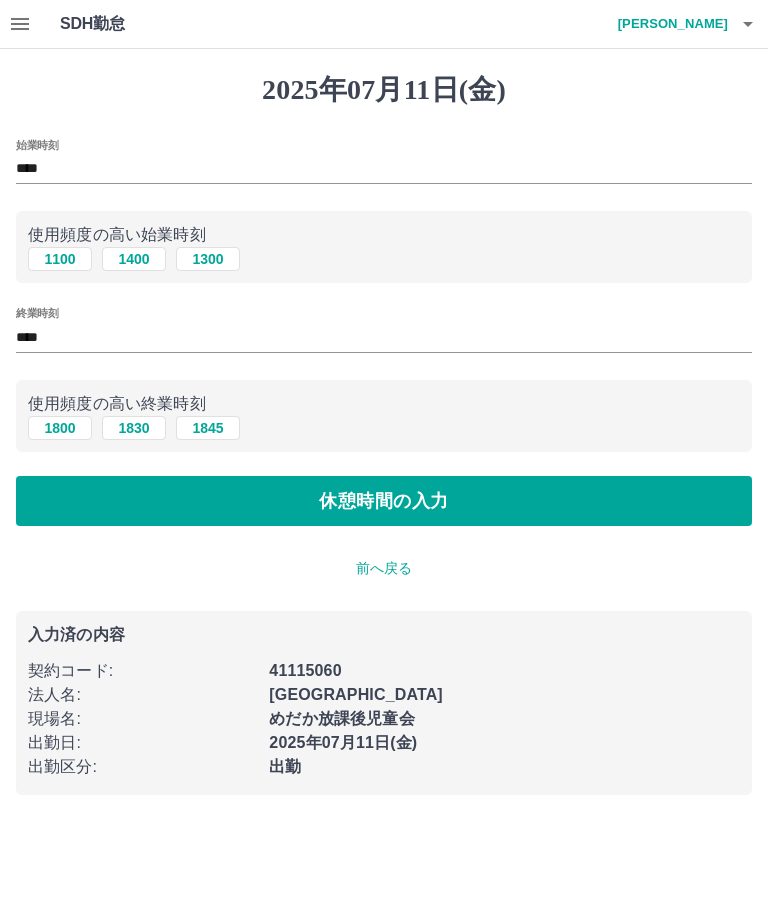 click on "休憩時間の入力" at bounding box center (384, 501) 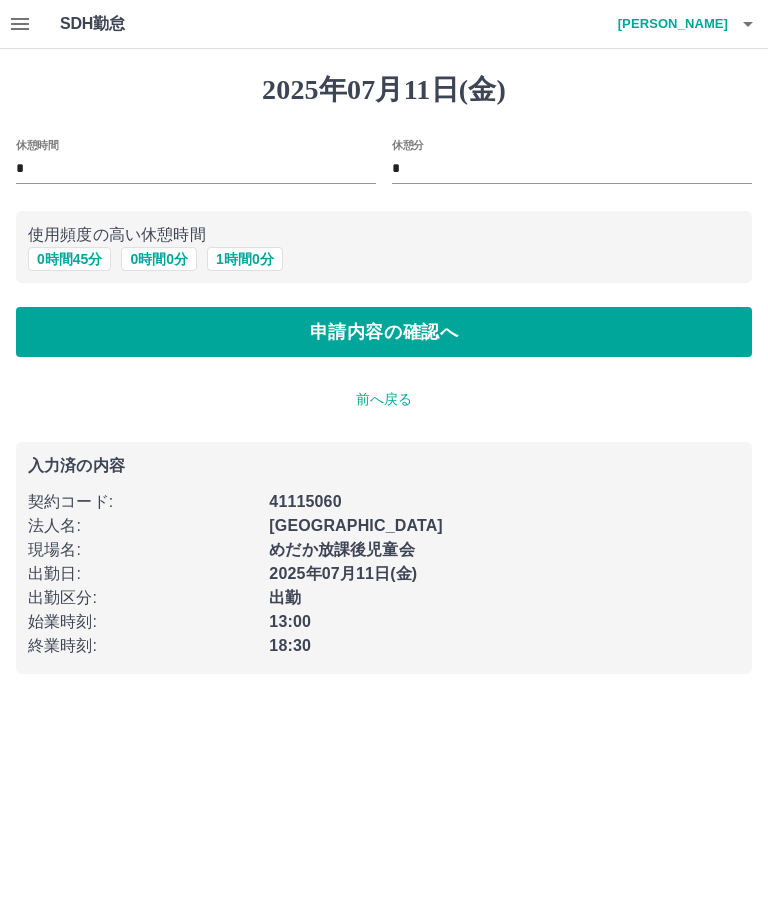 click on "申請内容の確認へ" at bounding box center (384, 332) 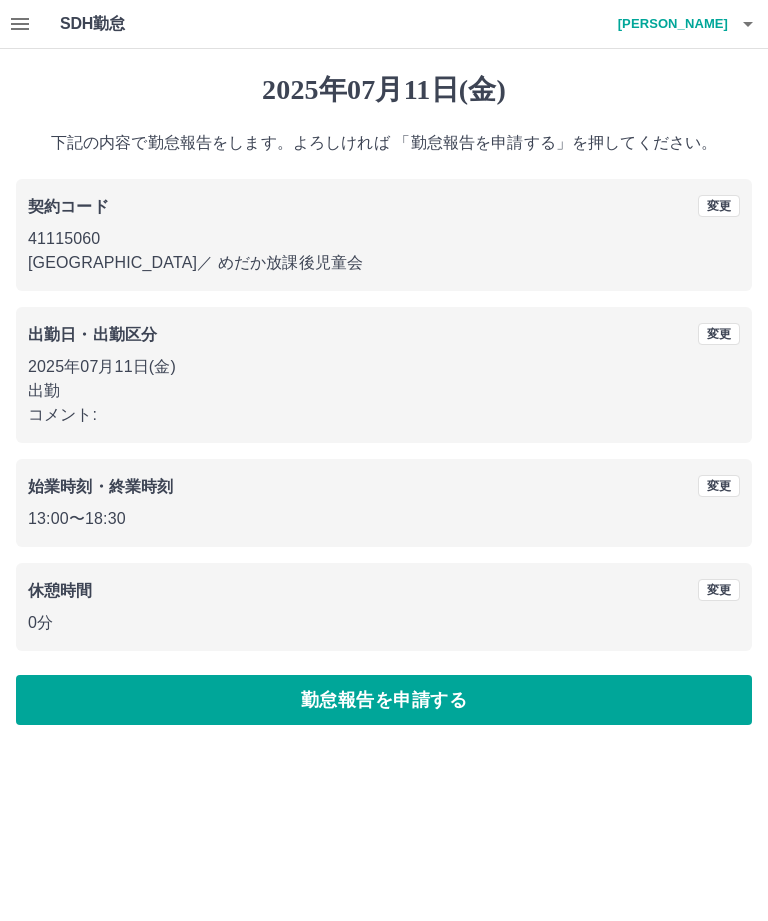 click on "勤怠報告を申請する" at bounding box center (384, 700) 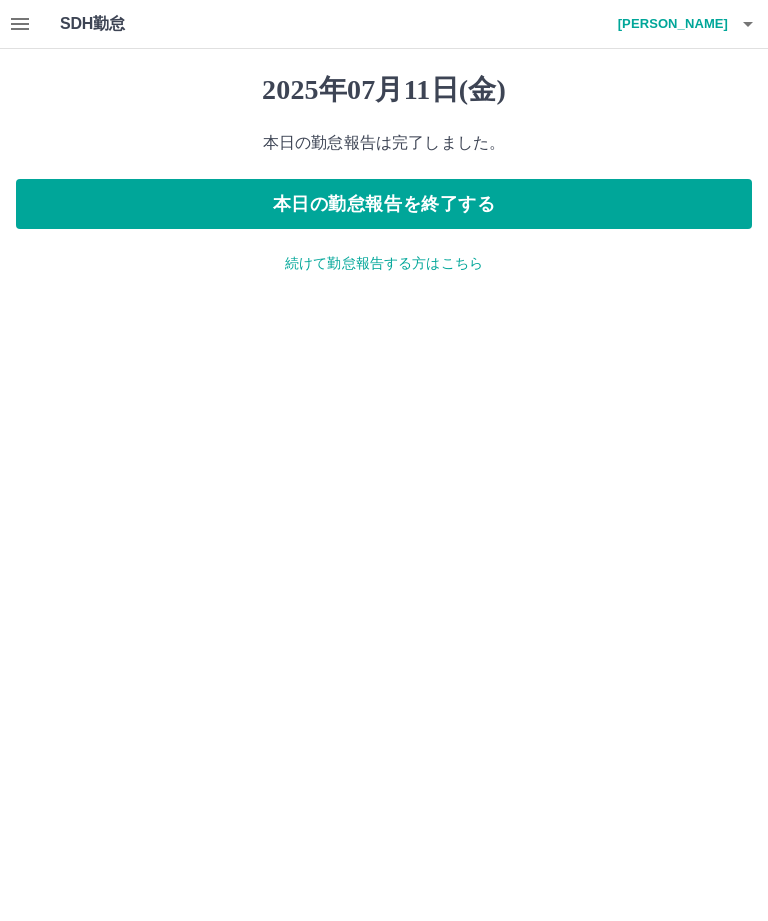 click on "本日の勤怠報告を終了する" at bounding box center [384, 204] 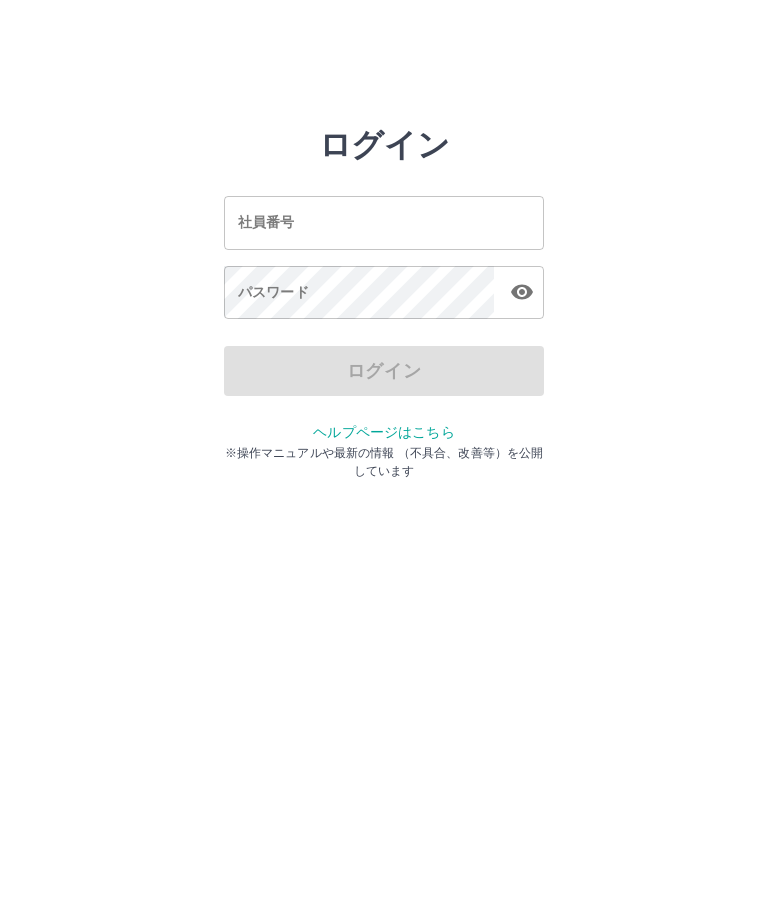 scroll, scrollTop: 0, scrollLeft: 0, axis: both 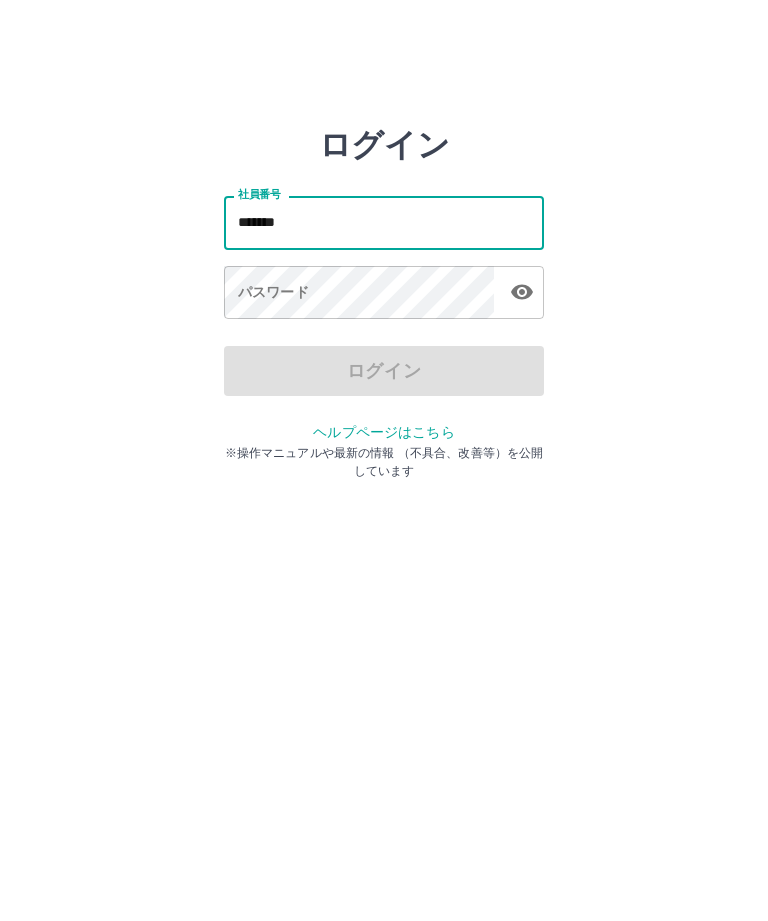 click 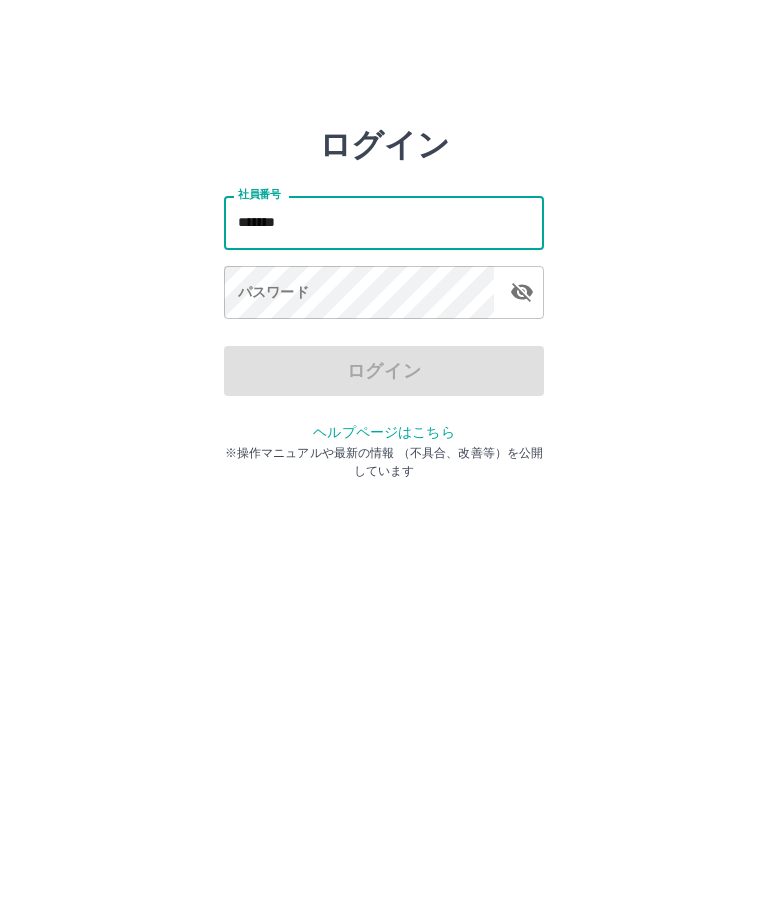 type on "*******" 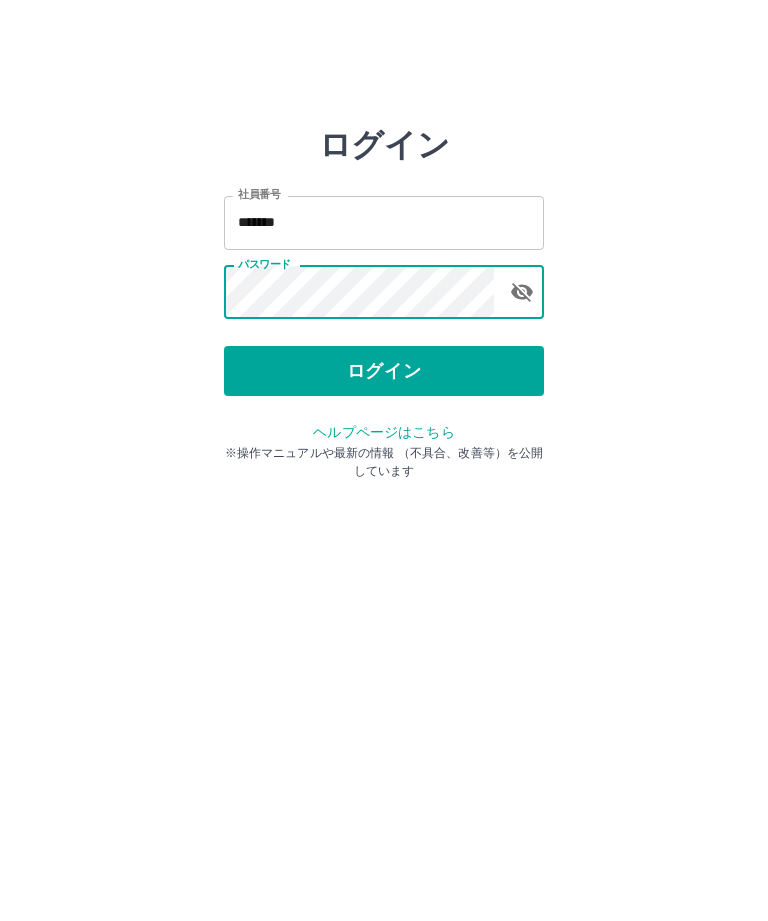 click on "ログイン" at bounding box center (384, 371) 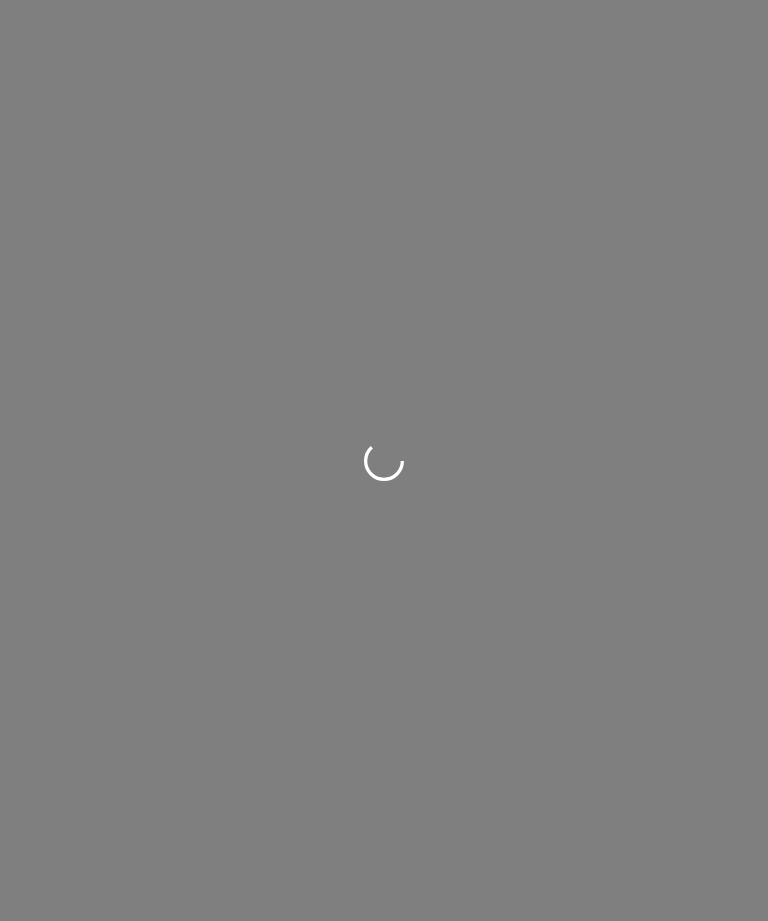 scroll, scrollTop: 0, scrollLeft: 0, axis: both 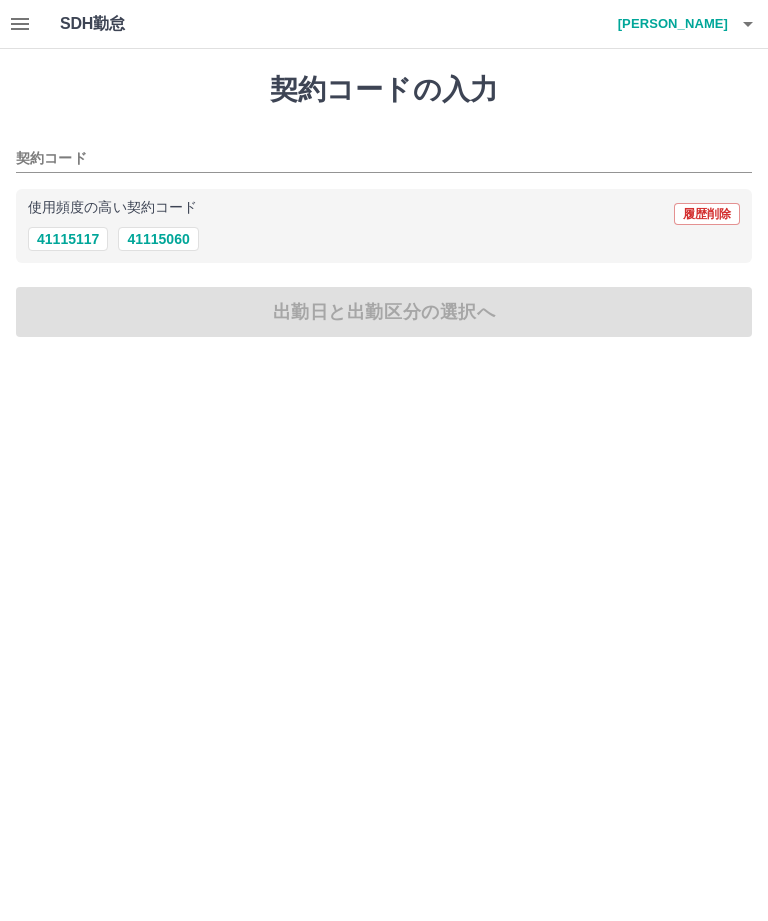 click on "41115060" at bounding box center (158, 239) 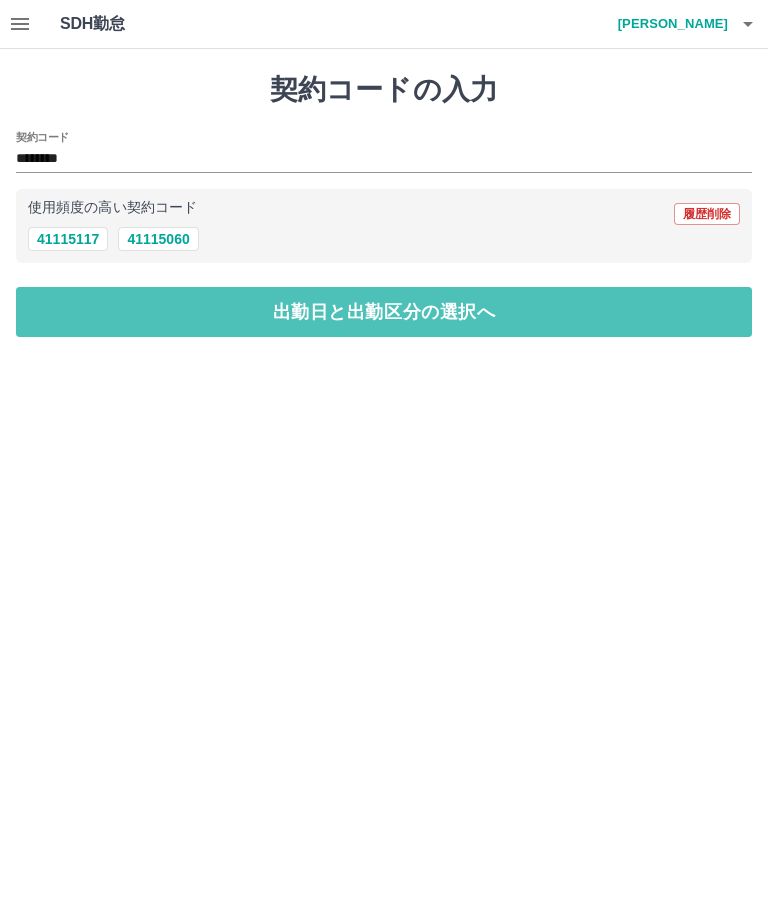 click on "出勤日と出勤区分の選択へ" at bounding box center [384, 312] 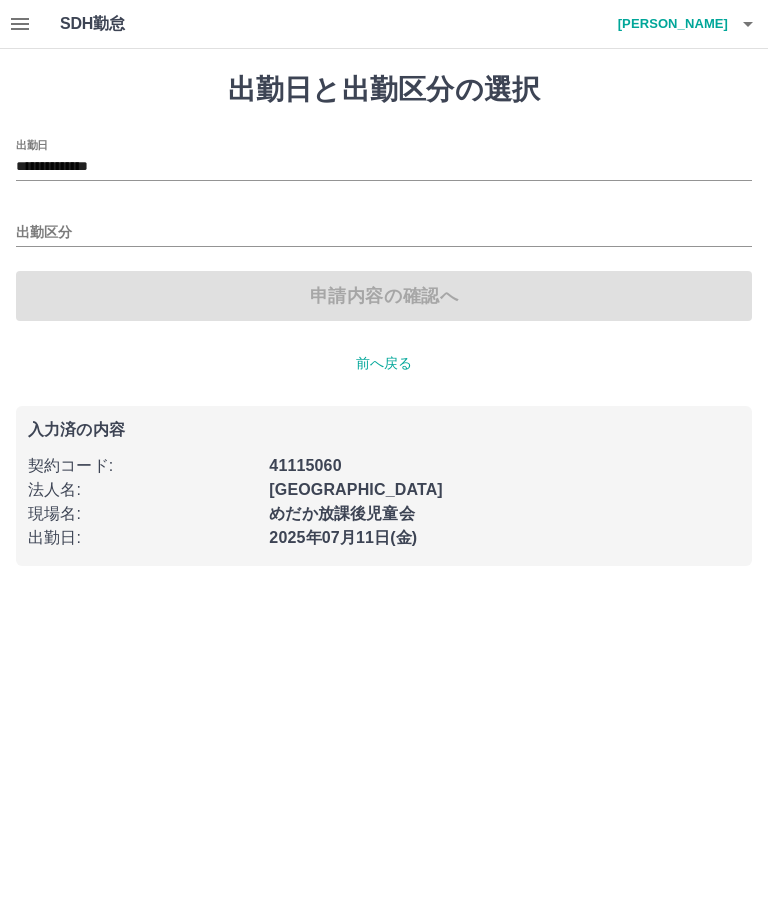 click on "出勤区分" at bounding box center (384, 233) 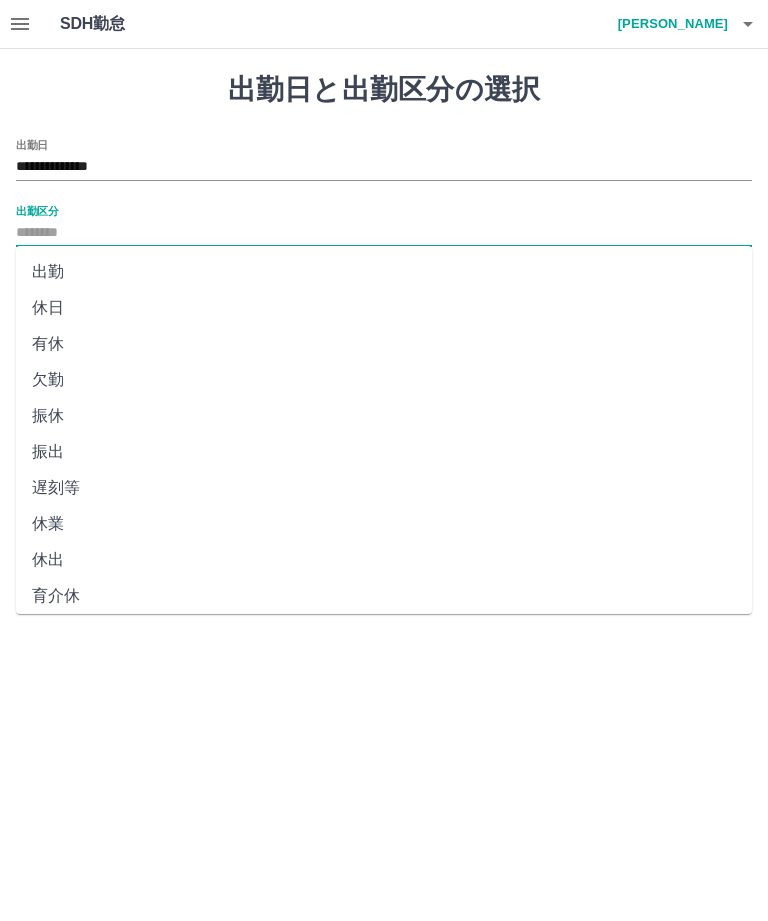 click on "出勤" at bounding box center [384, 272] 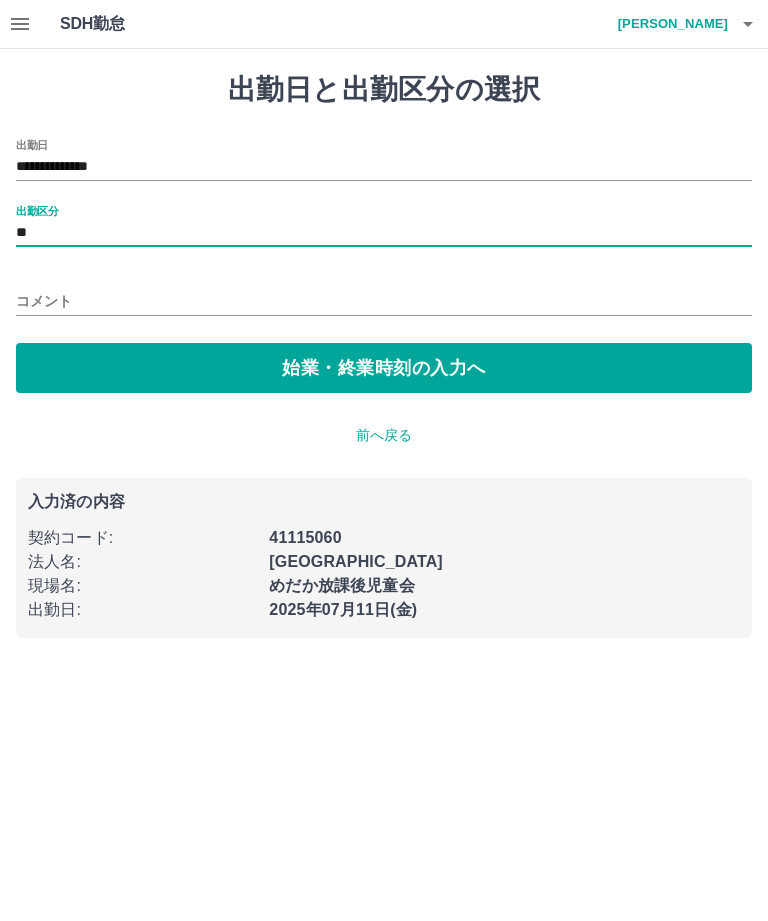 click on "始業・終業時刻の入力へ" at bounding box center [384, 368] 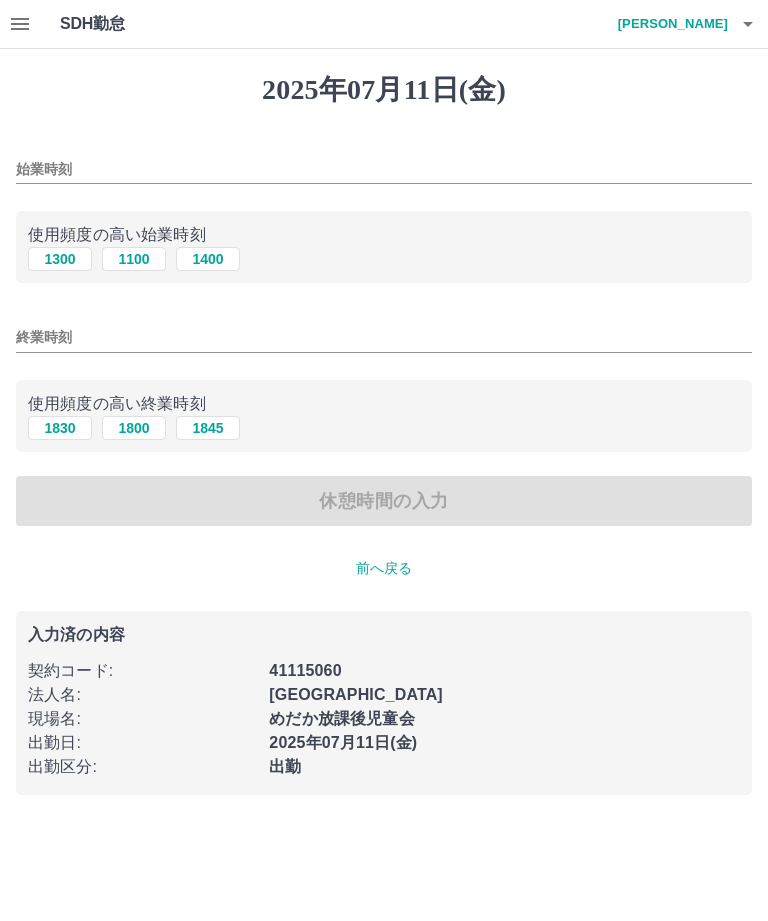 click on "1300" at bounding box center (60, 259) 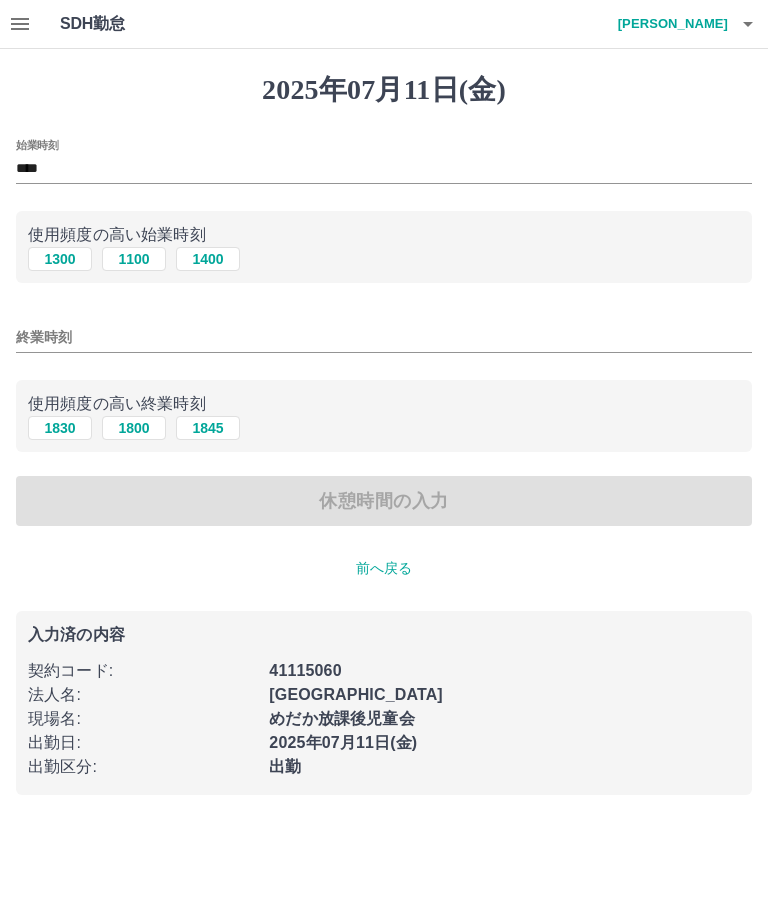 click on "1800" at bounding box center [134, 428] 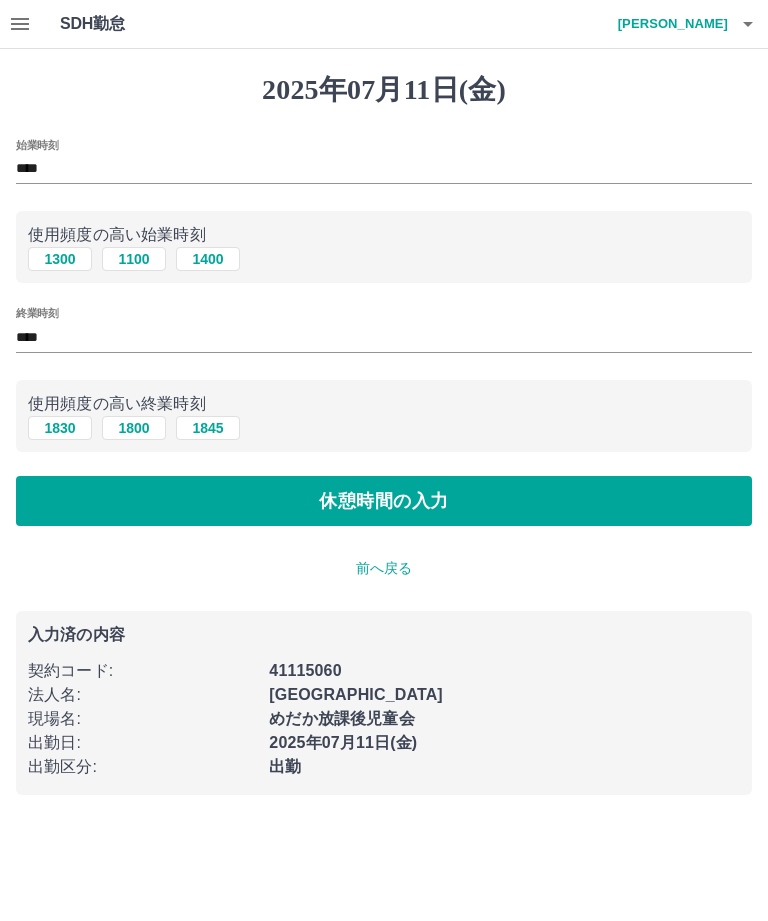 click on "休憩時間の入力" at bounding box center (384, 501) 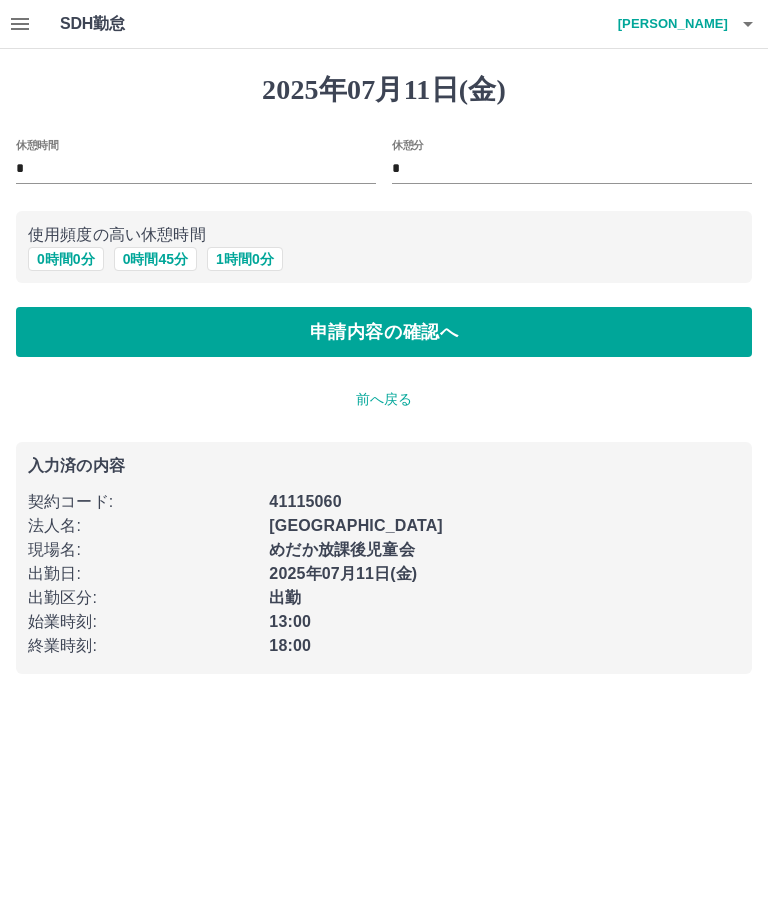 click on "0 時間 0 分" at bounding box center (66, 259) 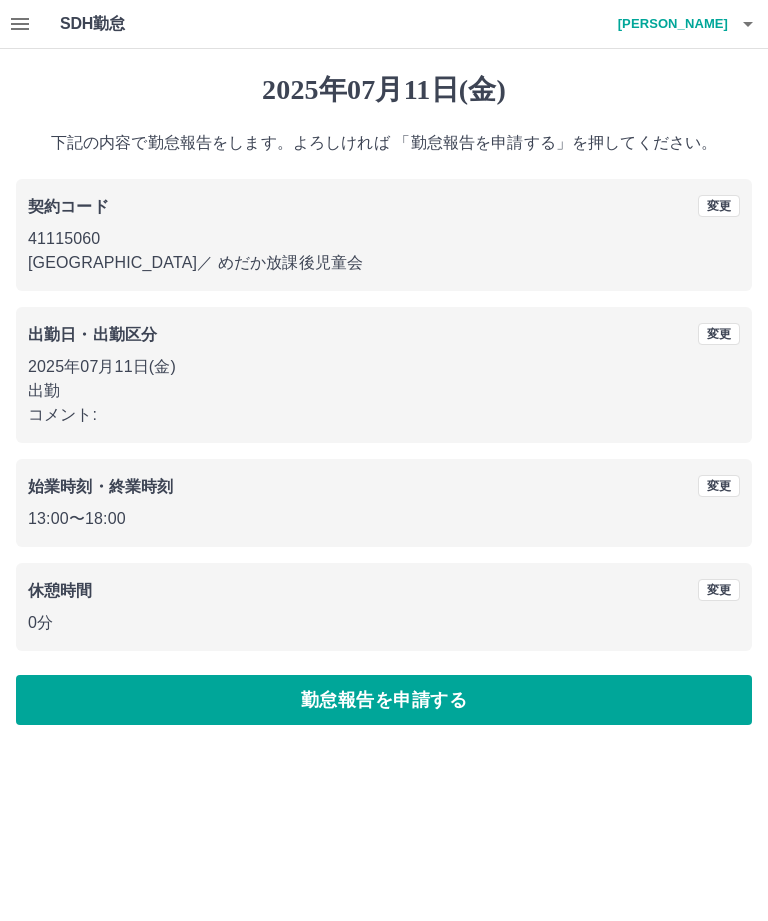 click on "勤怠報告を申請する" at bounding box center [384, 700] 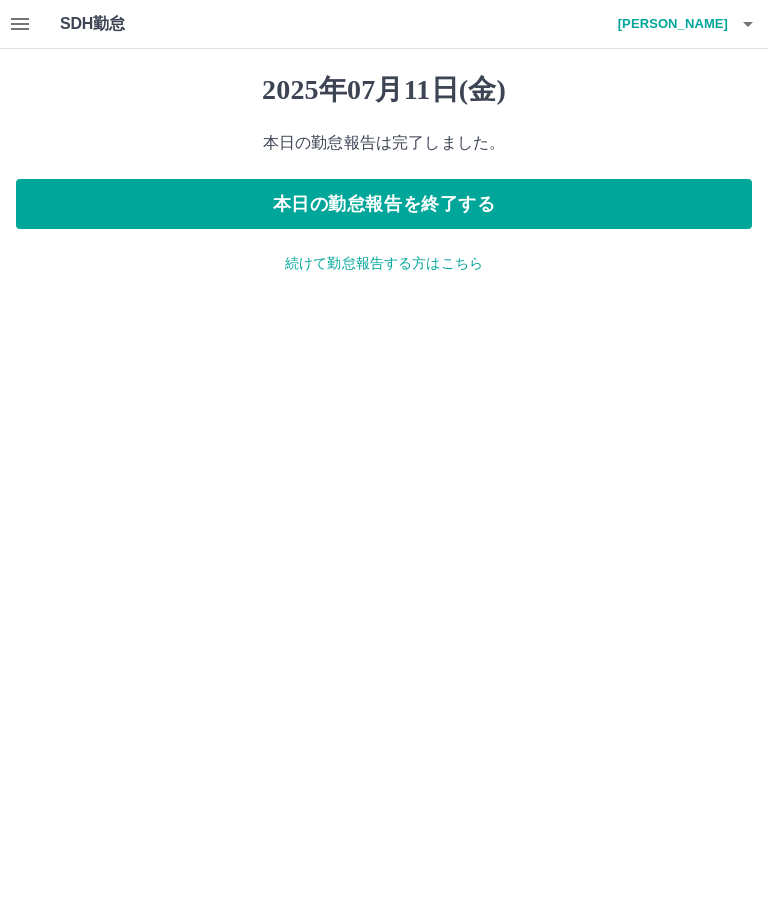 click on "2025年07月11日(金) 本日の勤怠報告は完了しました。 本日の勤怠報告を終了する 続けて勤怠報告する方はこちら" at bounding box center [384, 173] 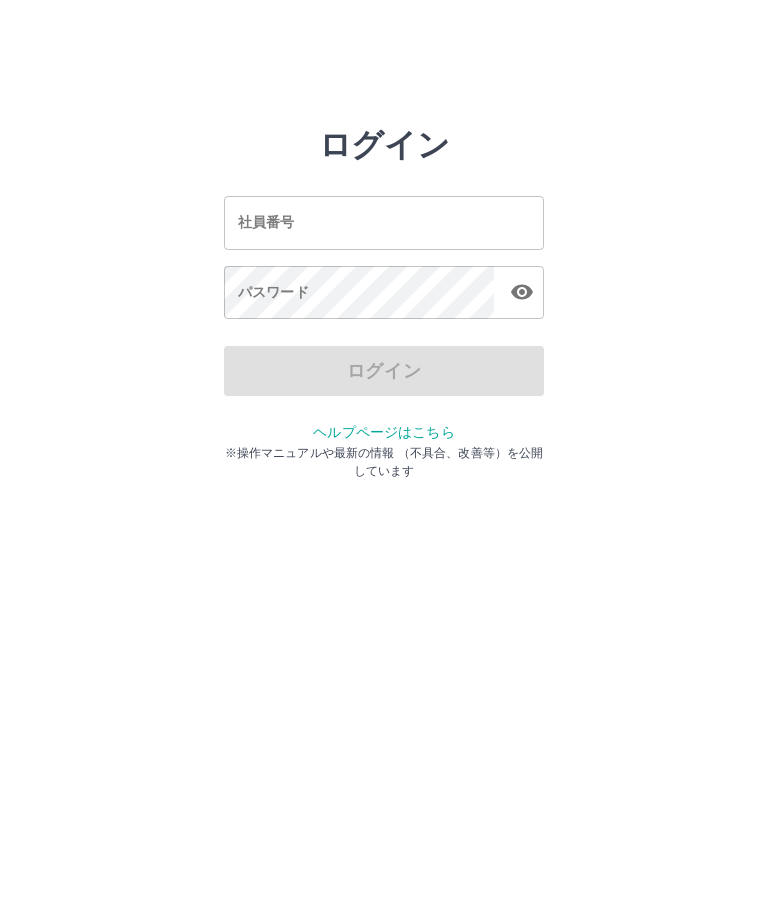 scroll, scrollTop: 0, scrollLeft: 0, axis: both 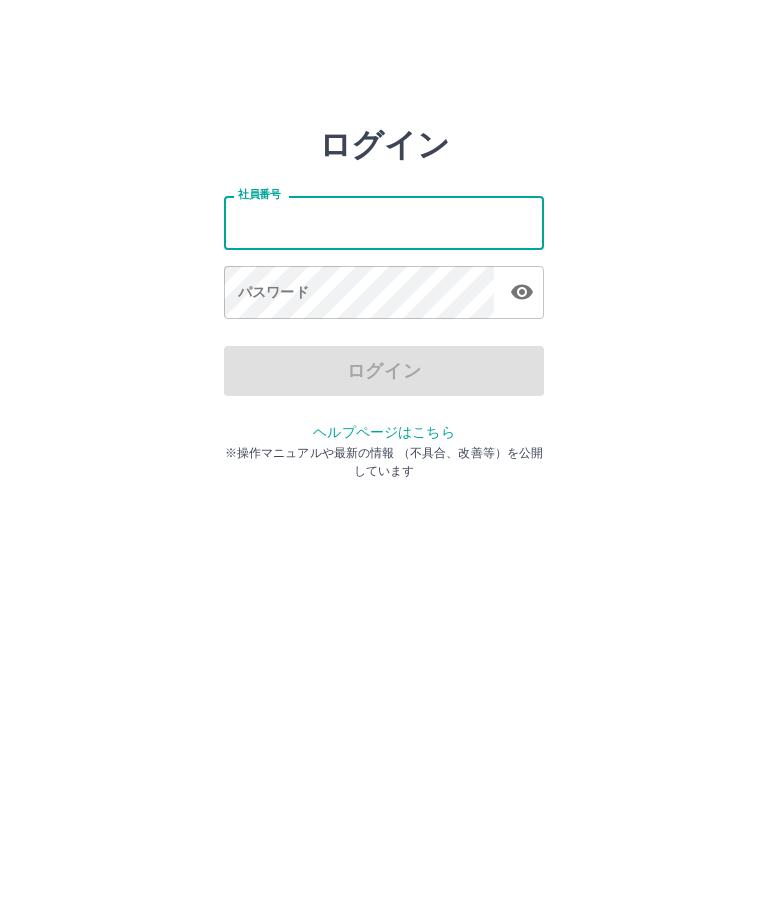 click on "社員番号" at bounding box center [384, 222] 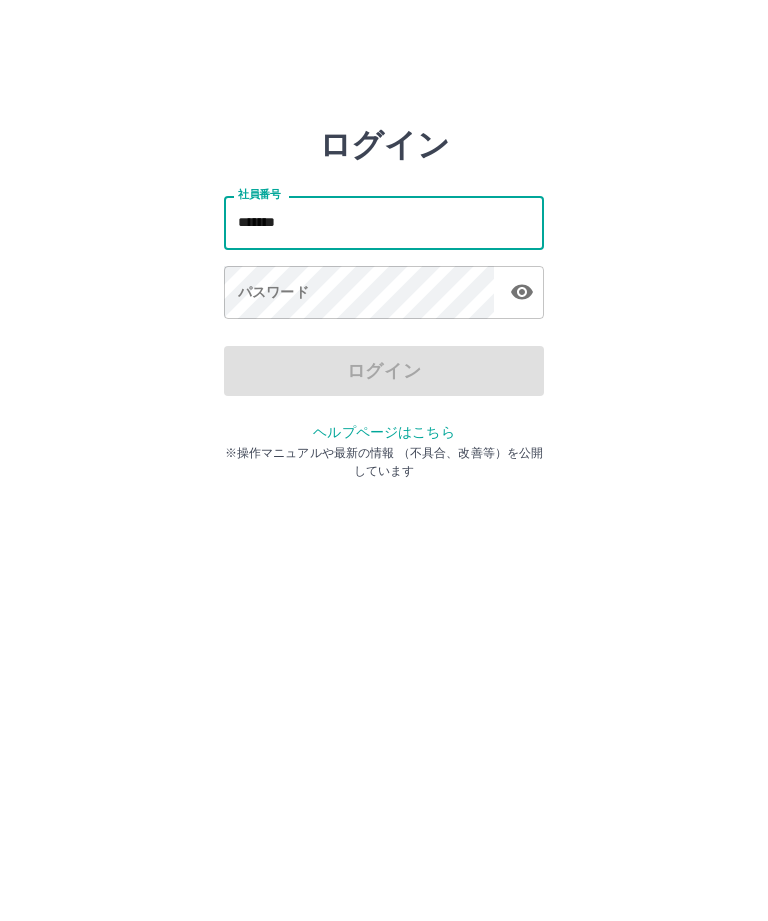 type on "*******" 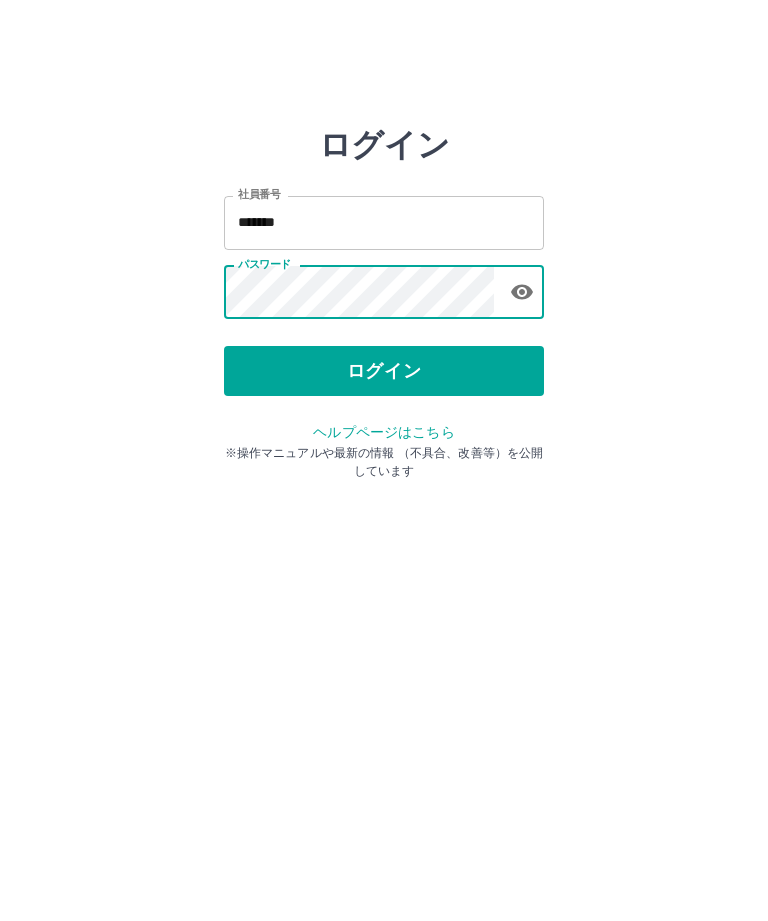 click on "ログイン" at bounding box center (384, 371) 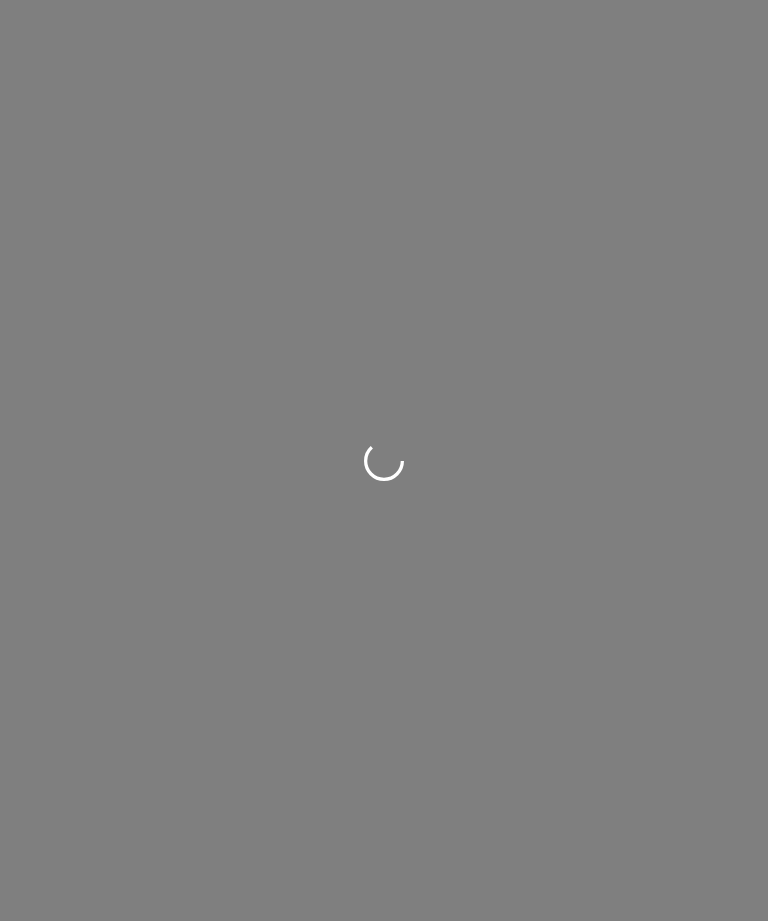 scroll, scrollTop: 0, scrollLeft: 0, axis: both 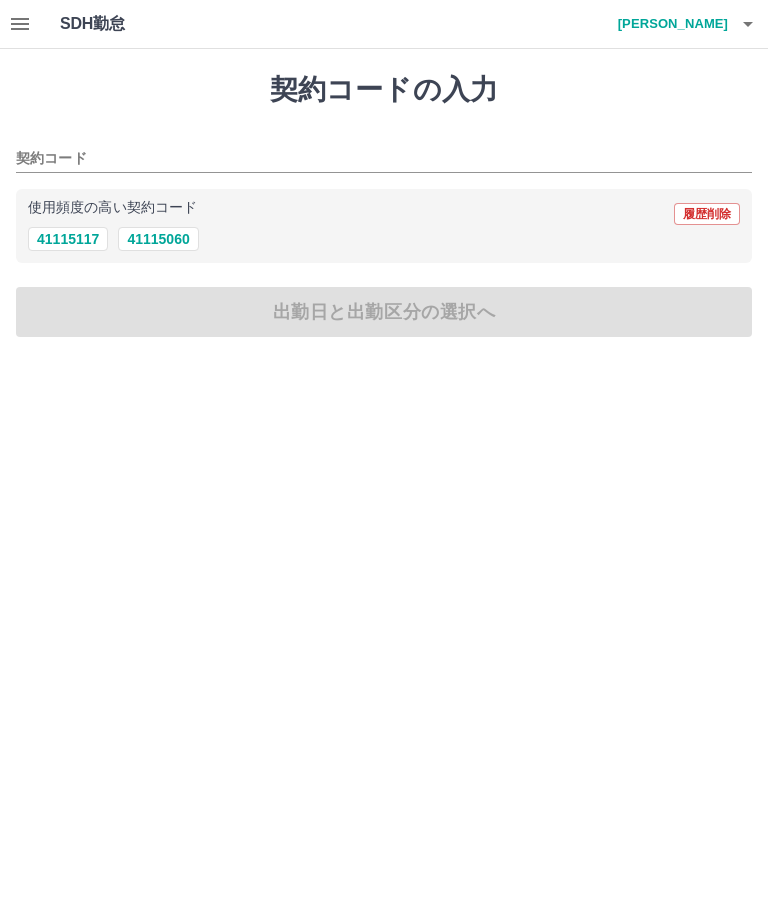 click on "41115060" at bounding box center [158, 239] 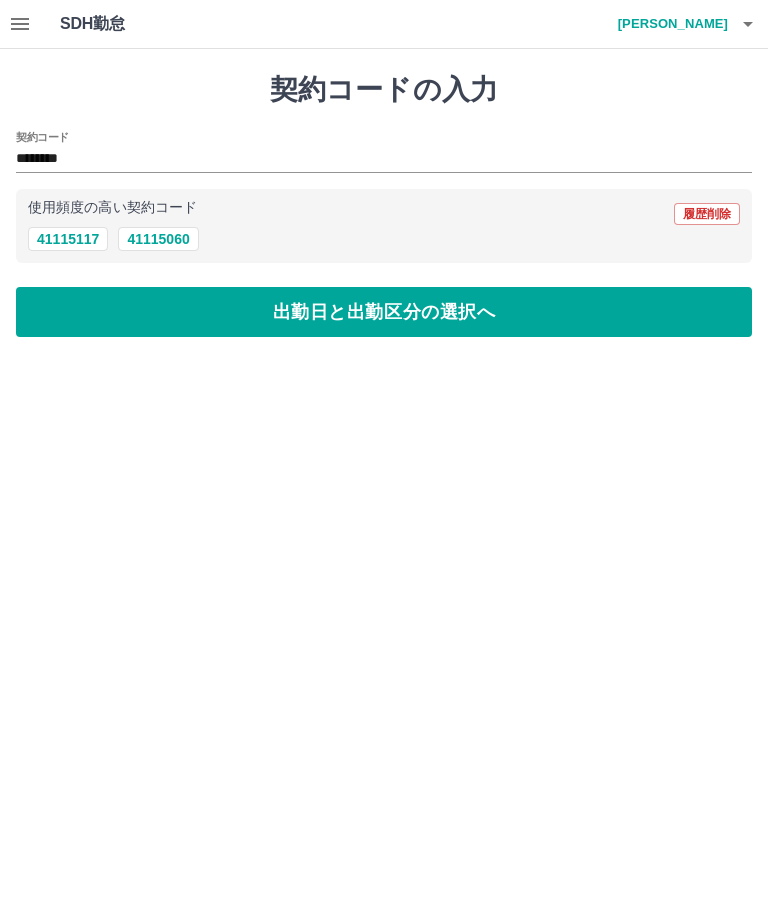 click on "出勤日と出勤区分の選択へ" at bounding box center (384, 312) 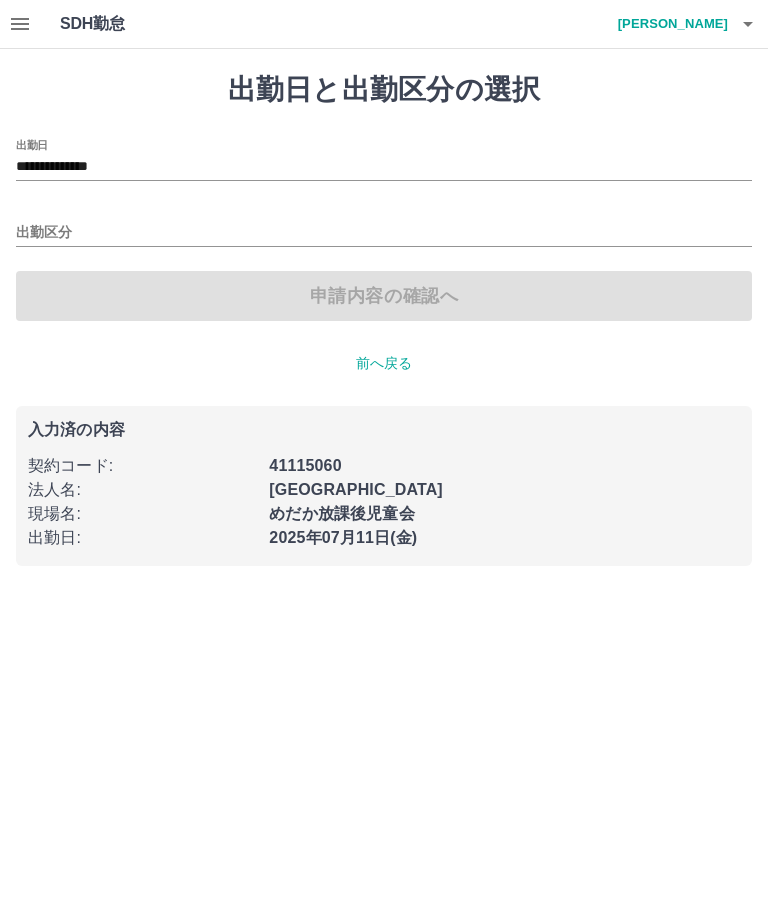 click on "出勤区分" at bounding box center [384, 233] 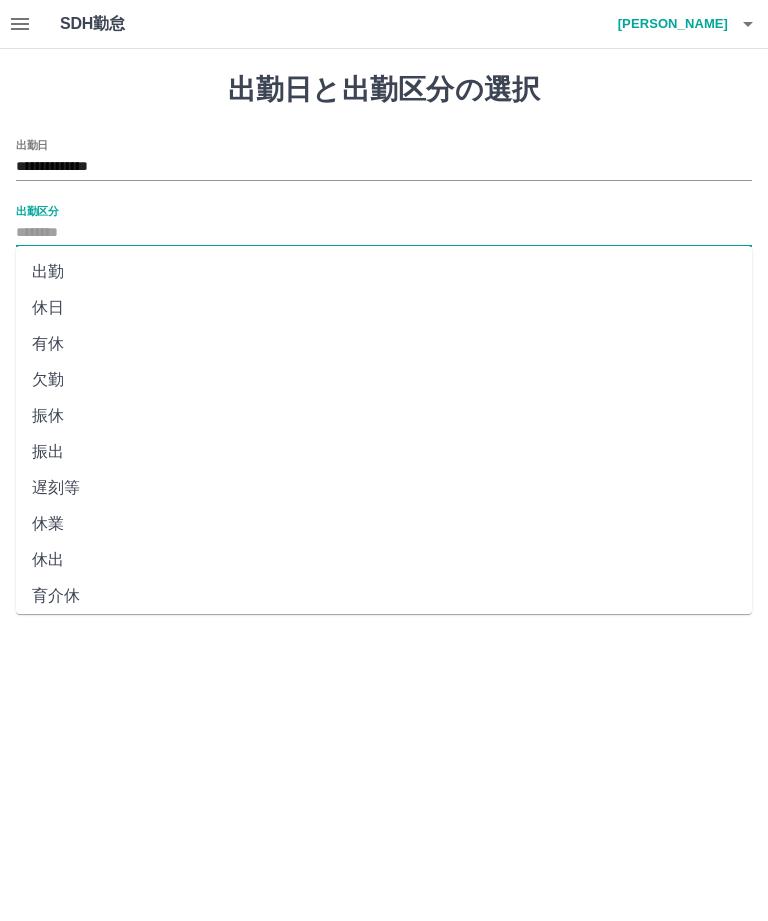 click on "出勤" at bounding box center [384, 272] 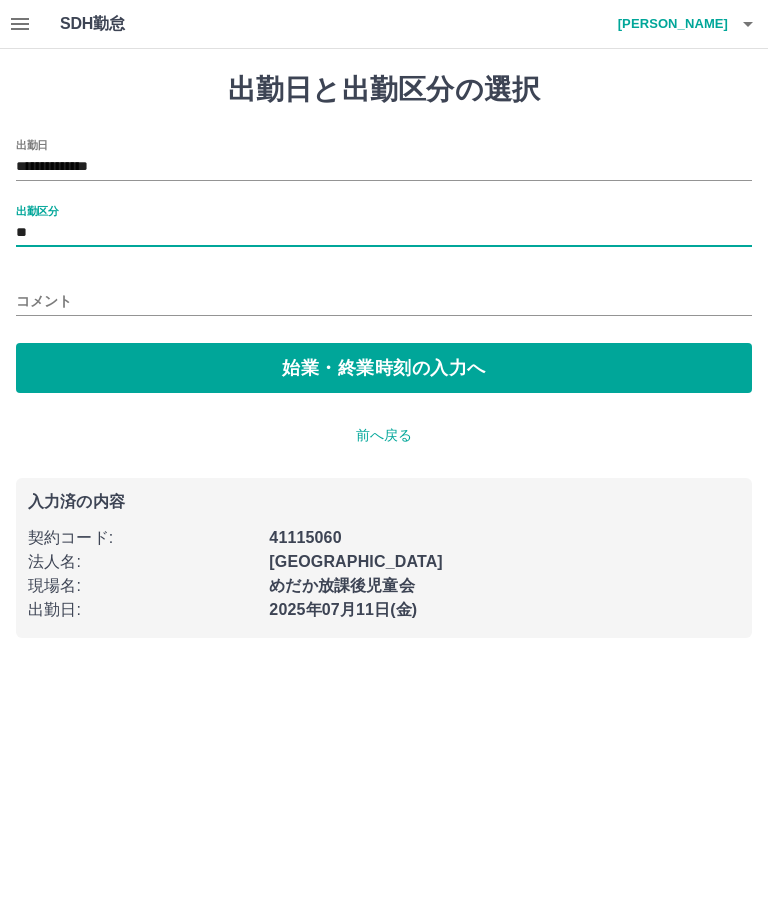 click on "**" at bounding box center [384, 233] 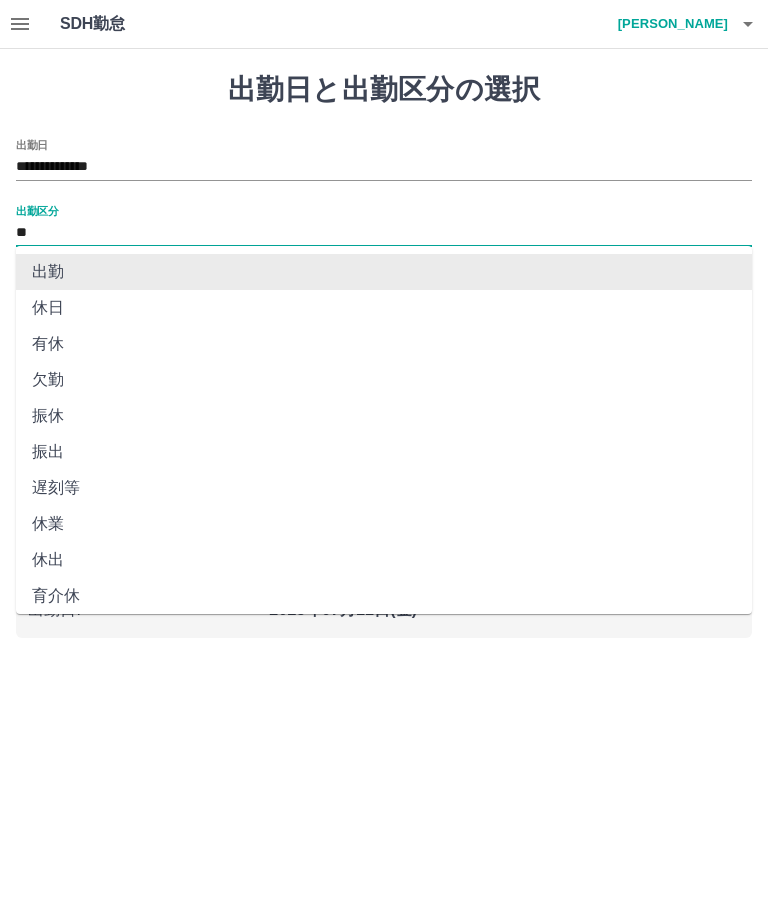 click on "出勤" at bounding box center (384, 272) 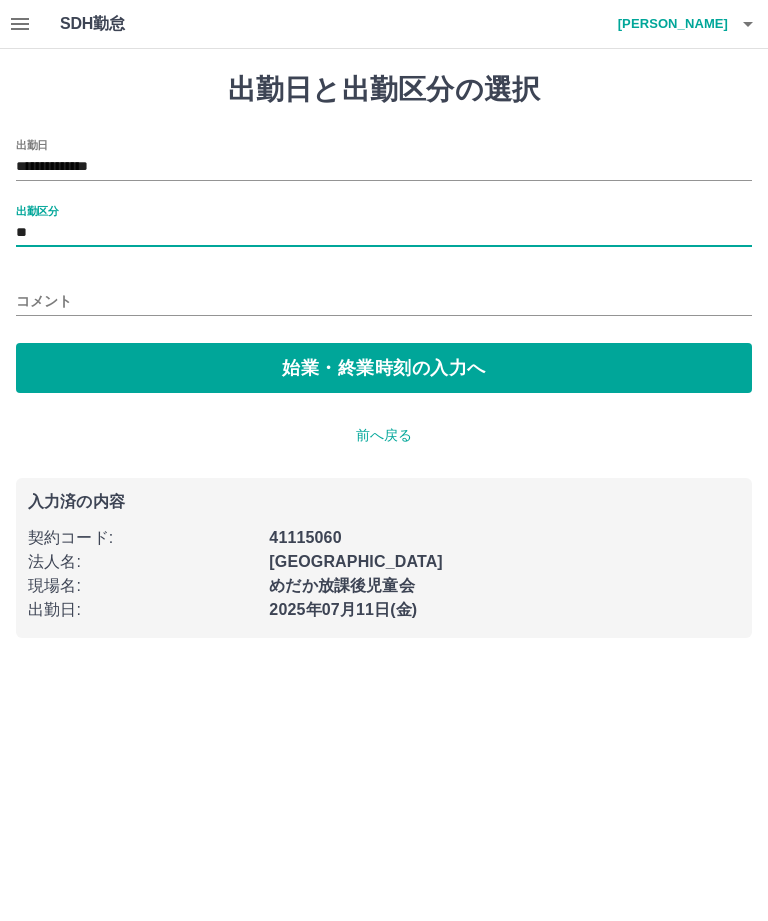 click on "始業・終業時刻の入力へ" at bounding box center [384, 368] 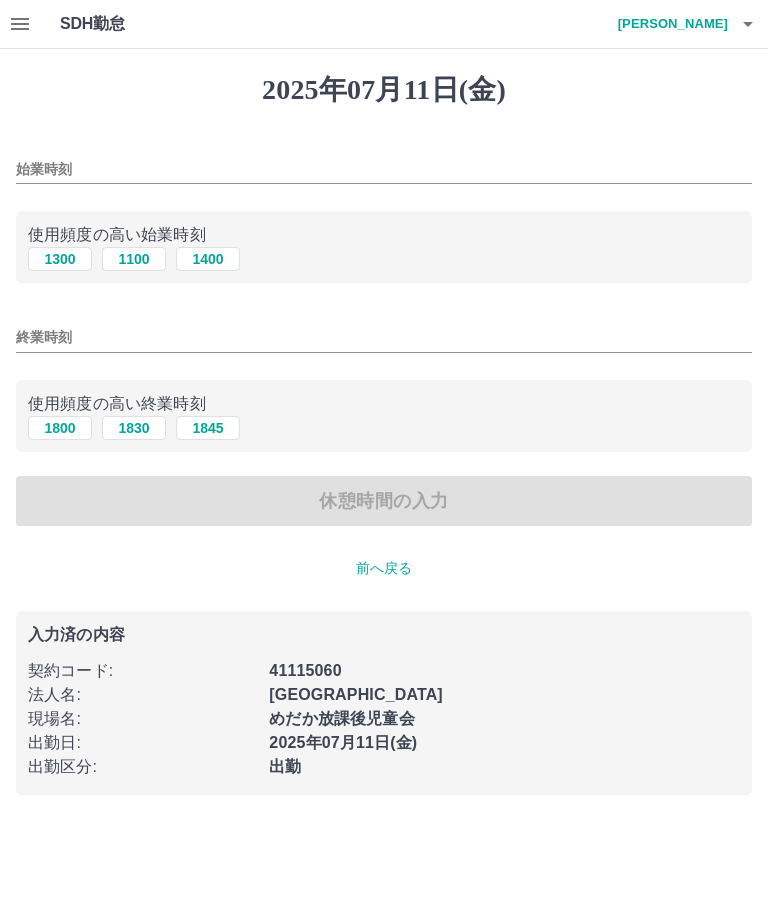 click on "1300" at bounding box center (60, 259) 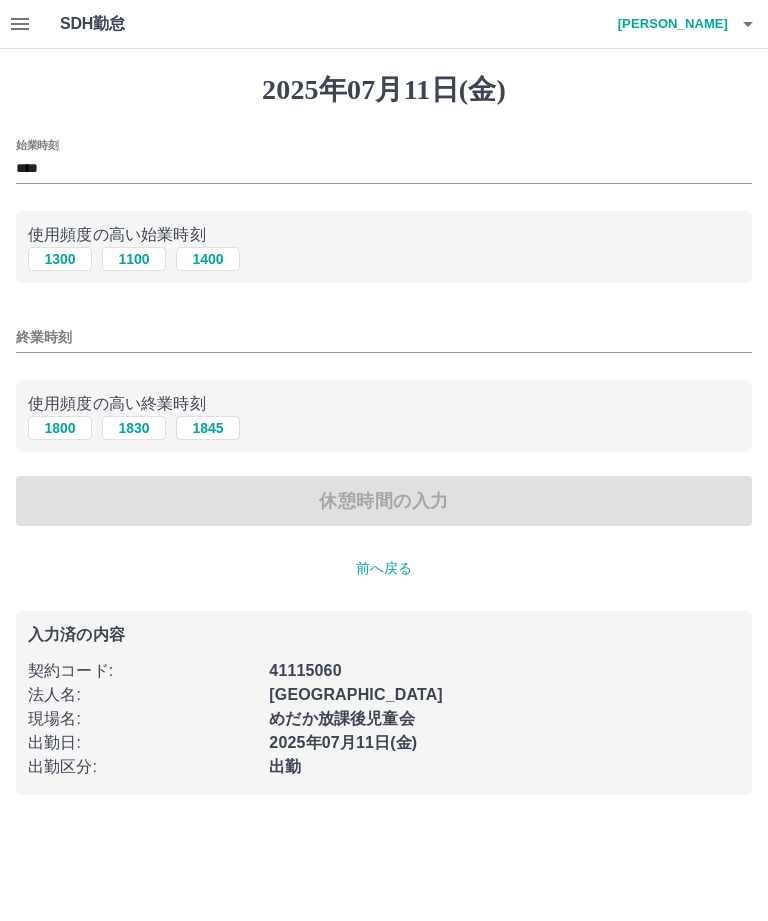 click on "1800" at bounding box center [60, 428] 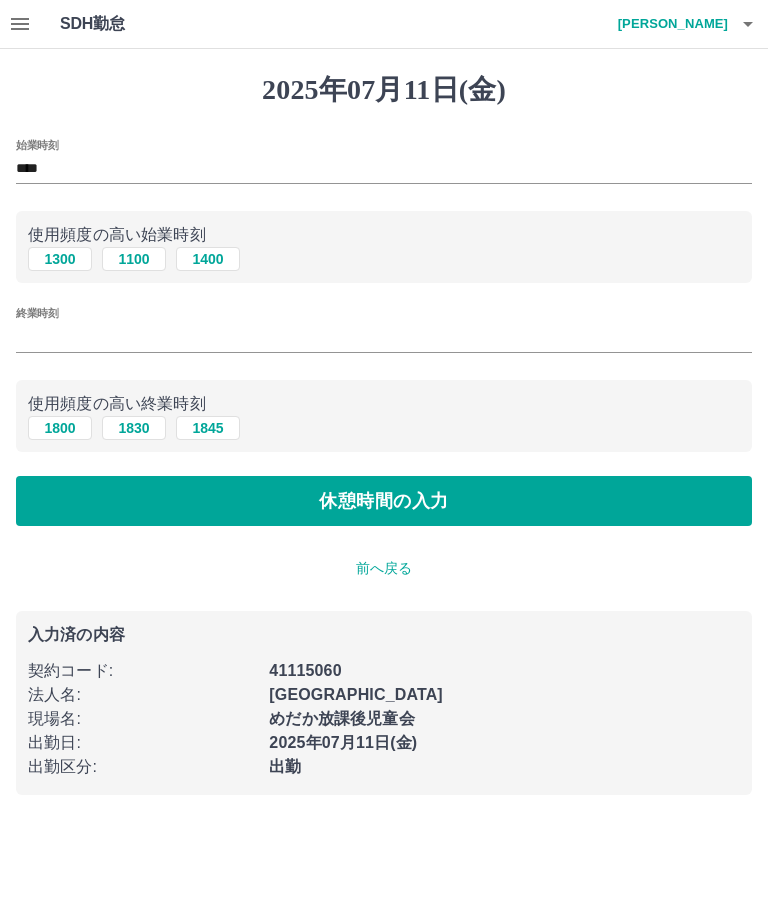 type on "****" 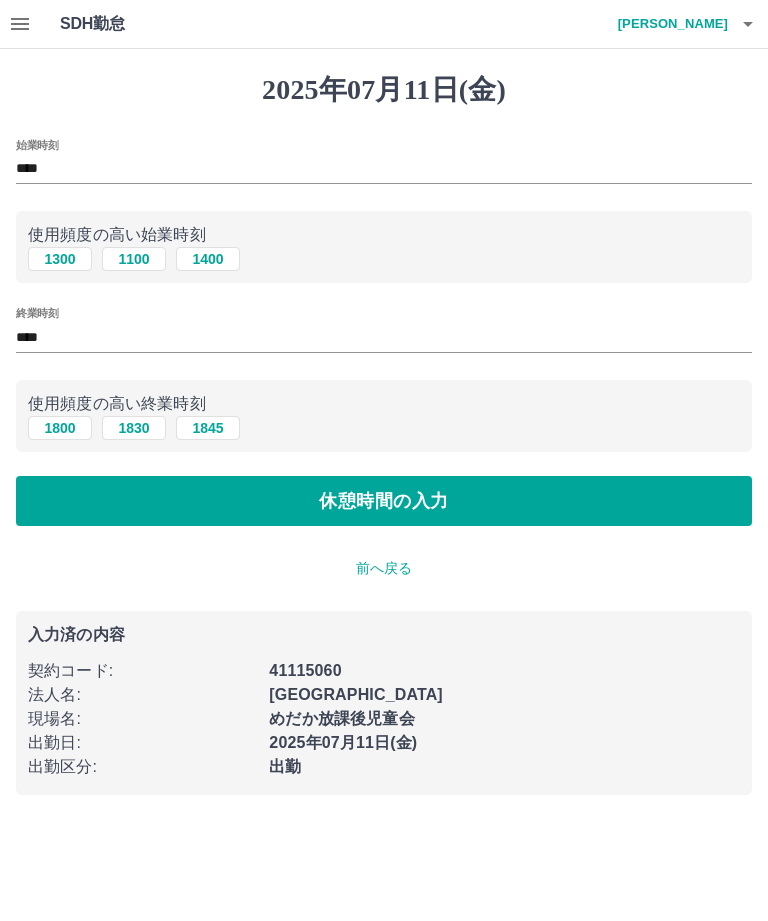 click on "休憩時間の入力" at bounding box center [384, 501] 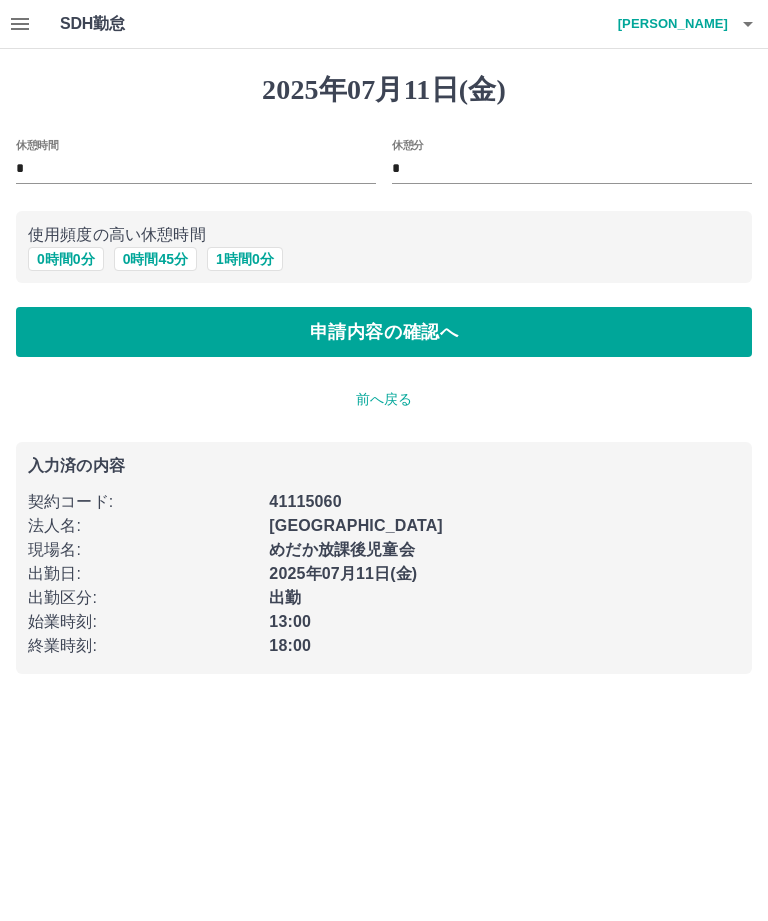 click on "申請内容の確認へ" at bounding box center (384, 332) 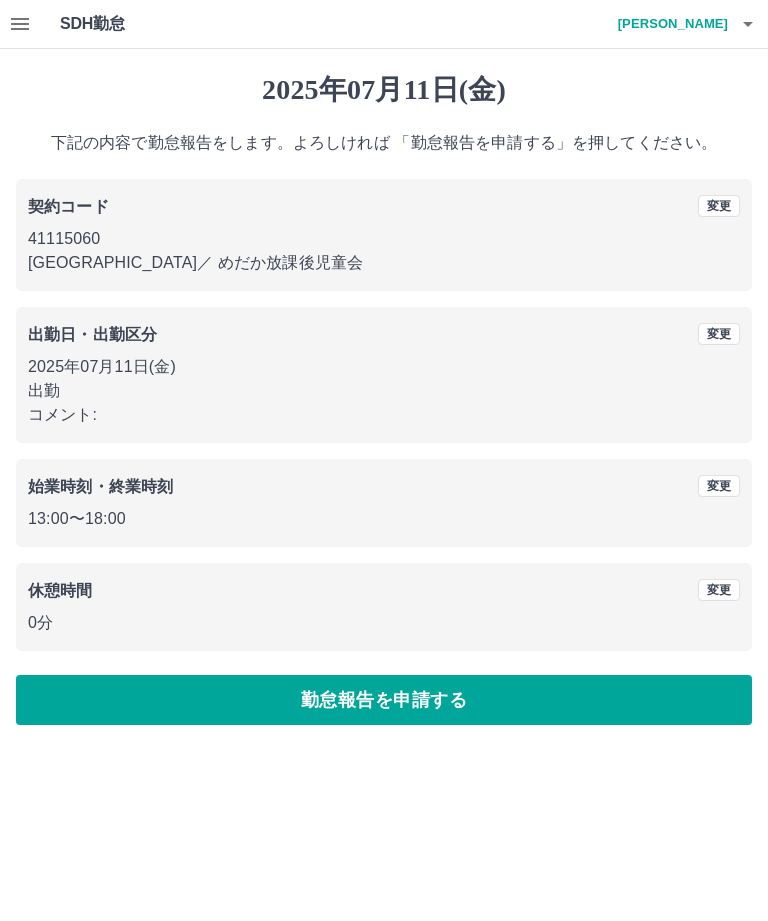 click on "勤怠報告を申請する" at bounding box center [384, 700] 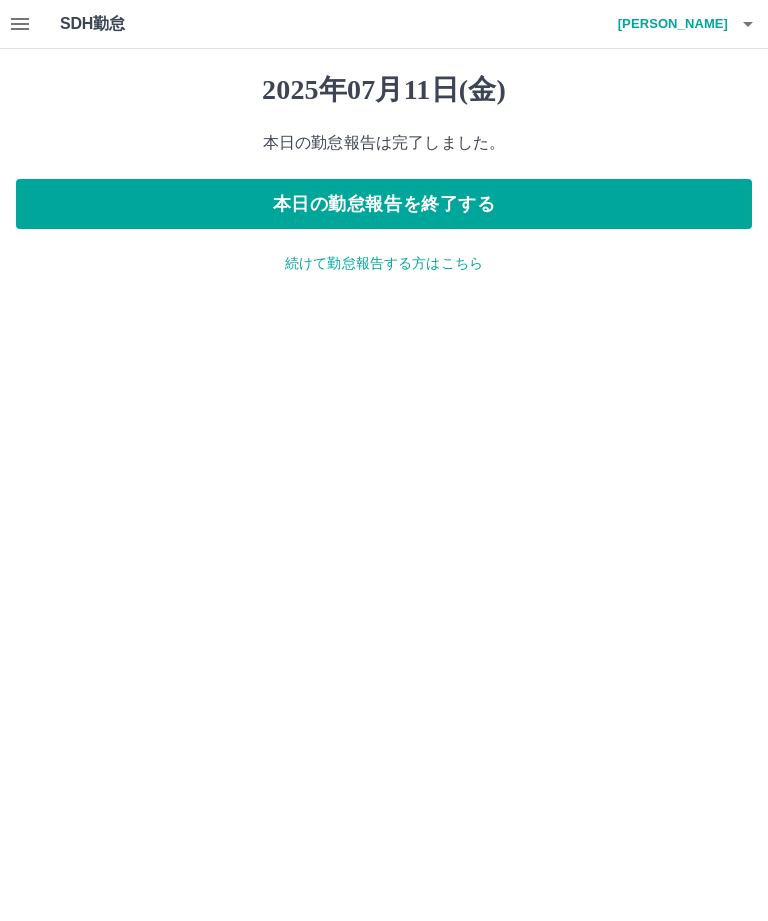 click on "本日の勤怠報告を終了する" at bounding box center [384, 204] 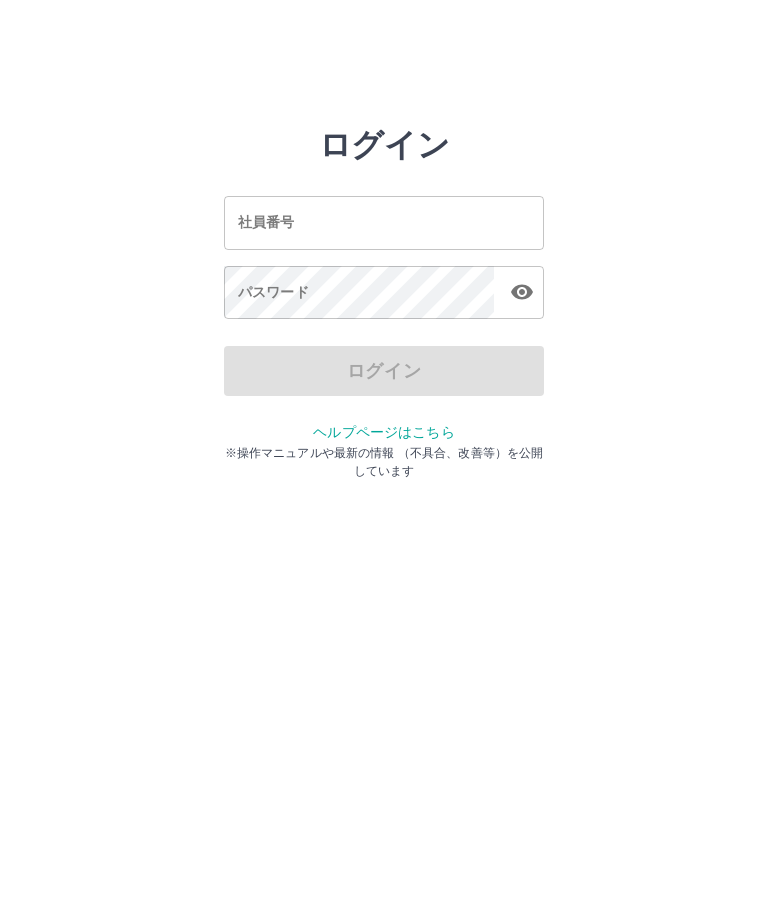 scroll, scrollTop: 0, scrollLeft: 0, axis: both 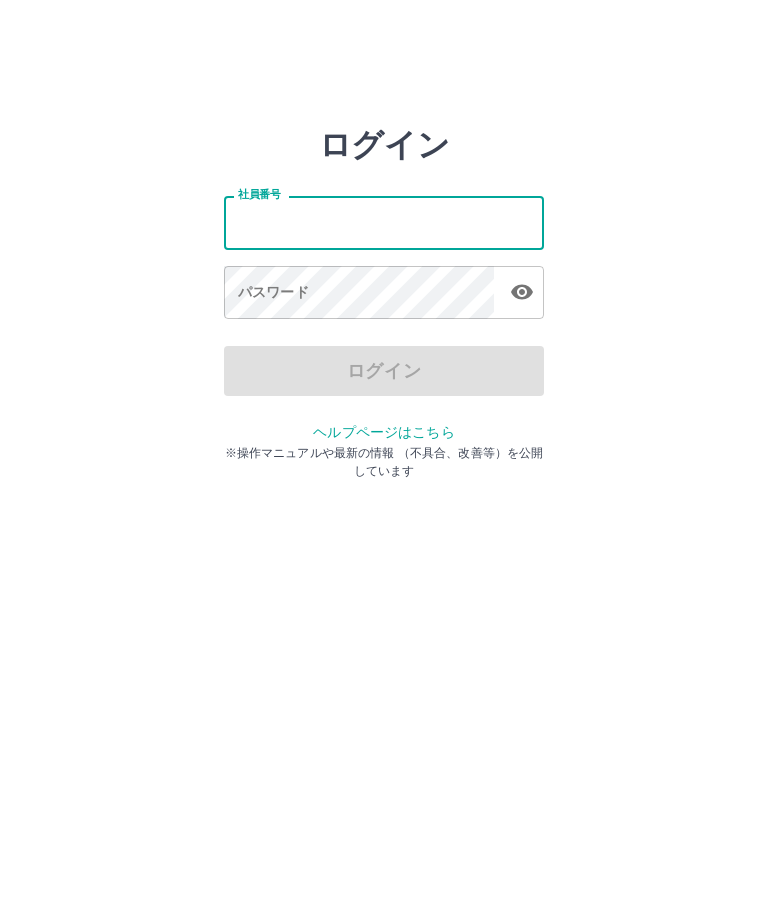 click on "社員番号" at bounding box center (384, 222) 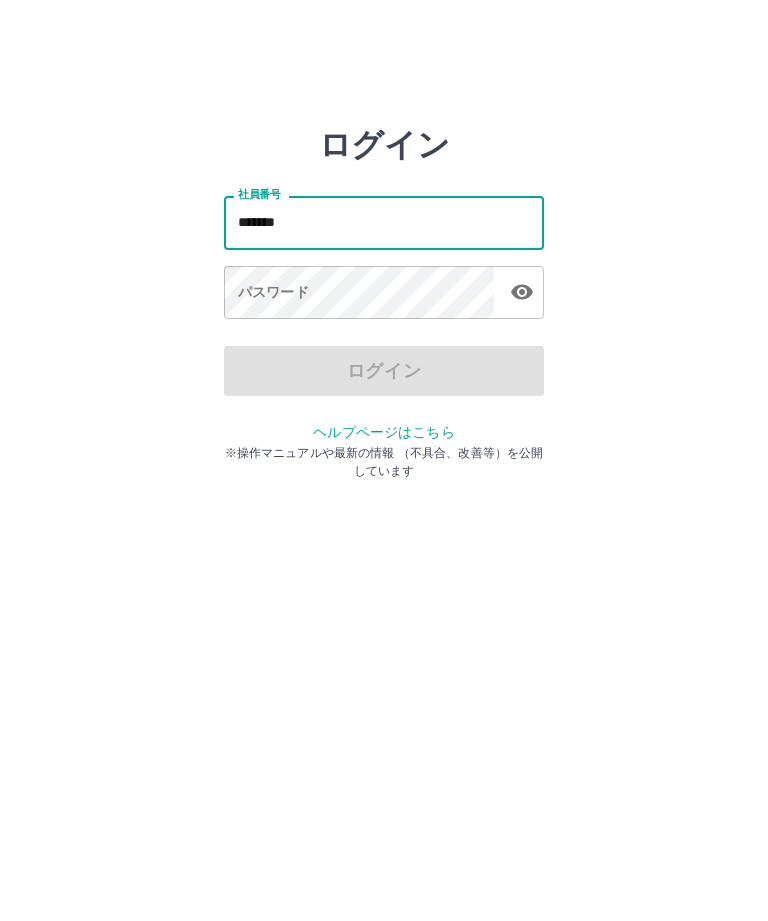 type on "*******" 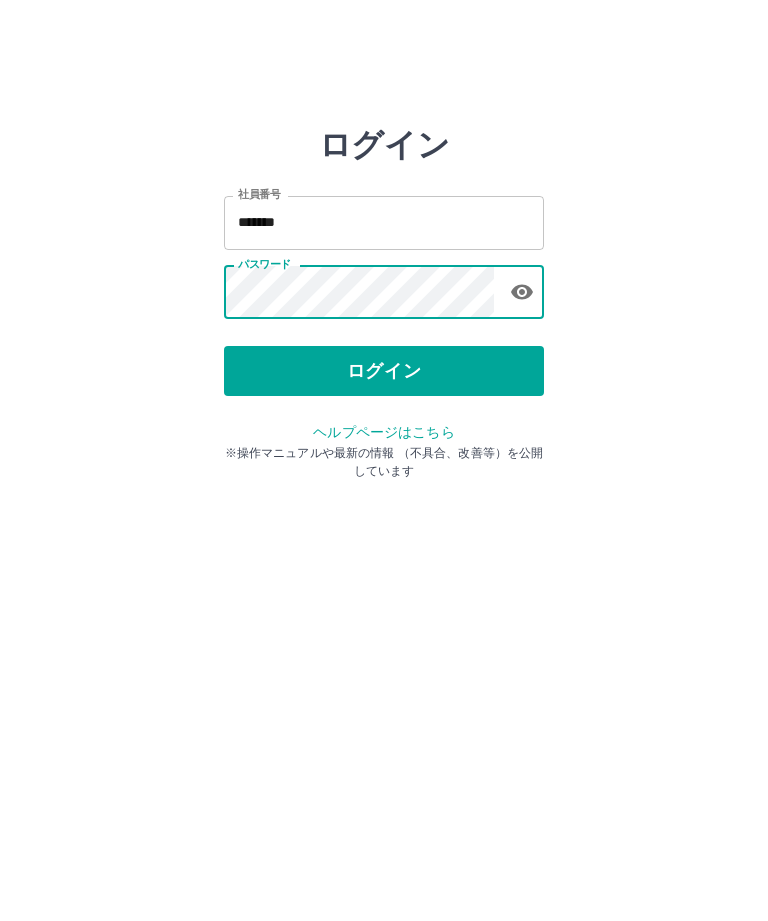 click on "ログイン" at bounding box center (384, 371) 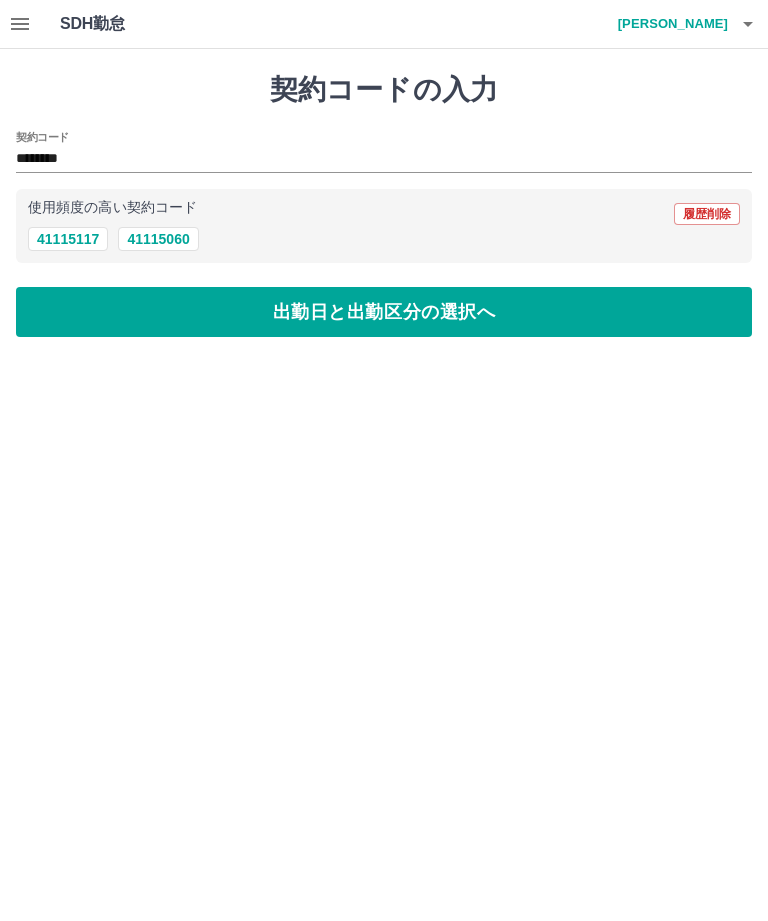 scroll, scrollTop: 0, scrollLeft: 0, axis: both 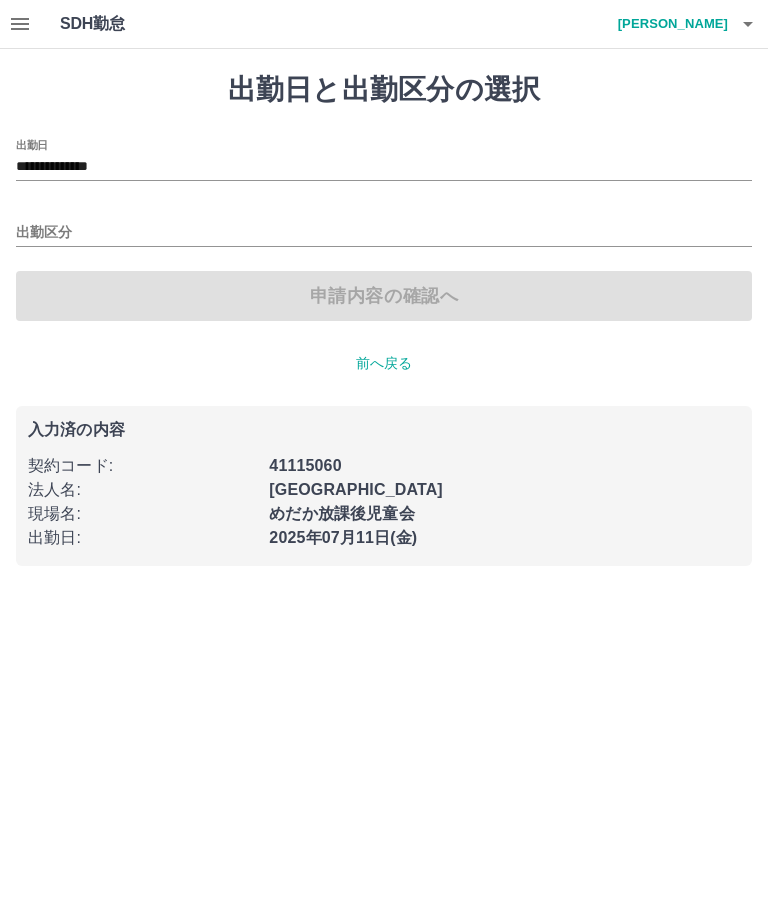 click on "出勤区分" at bounding box center (384, 233) 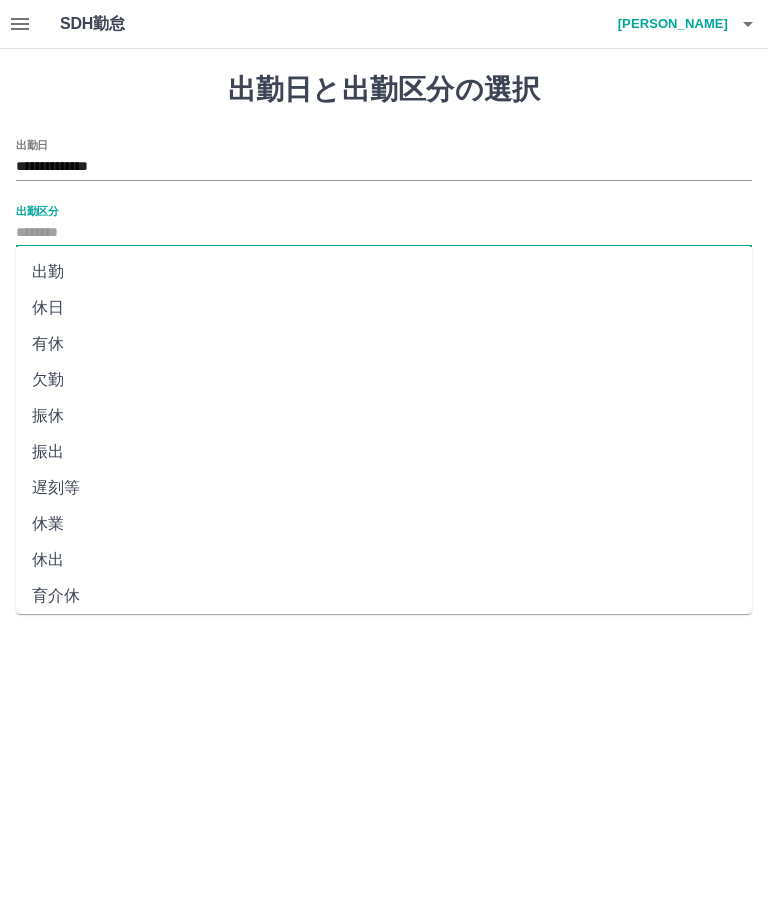 click on "出勤" at bounding box center (384, 272) 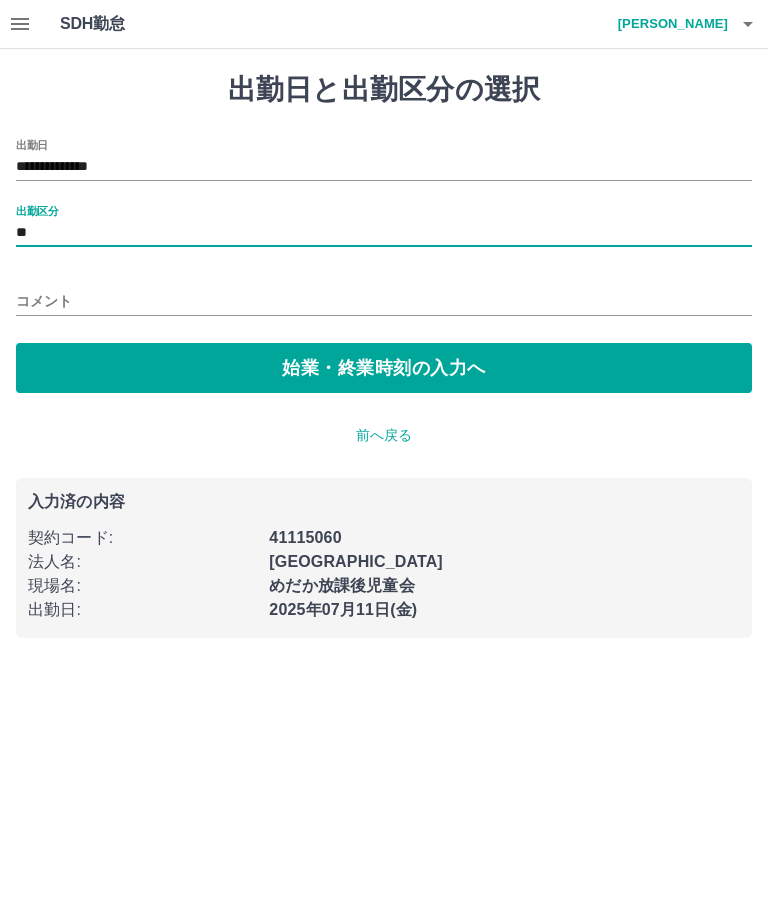 click on "始業・終業時刻の入力へ" at bounding box center [384, 368] 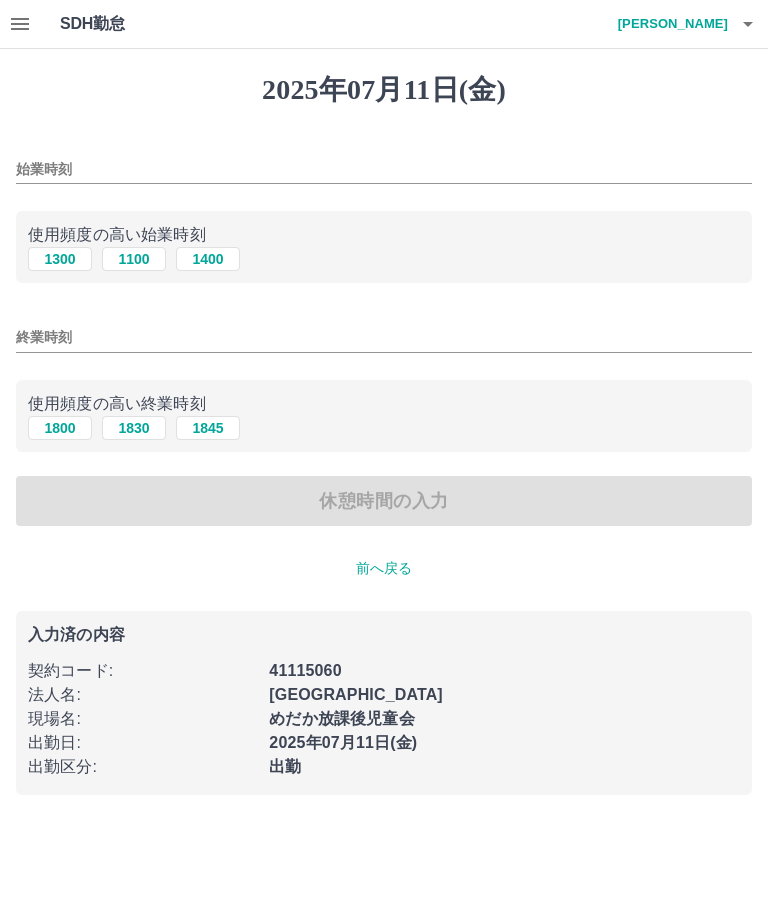 click on "1300" at bounding box center [60, 259] 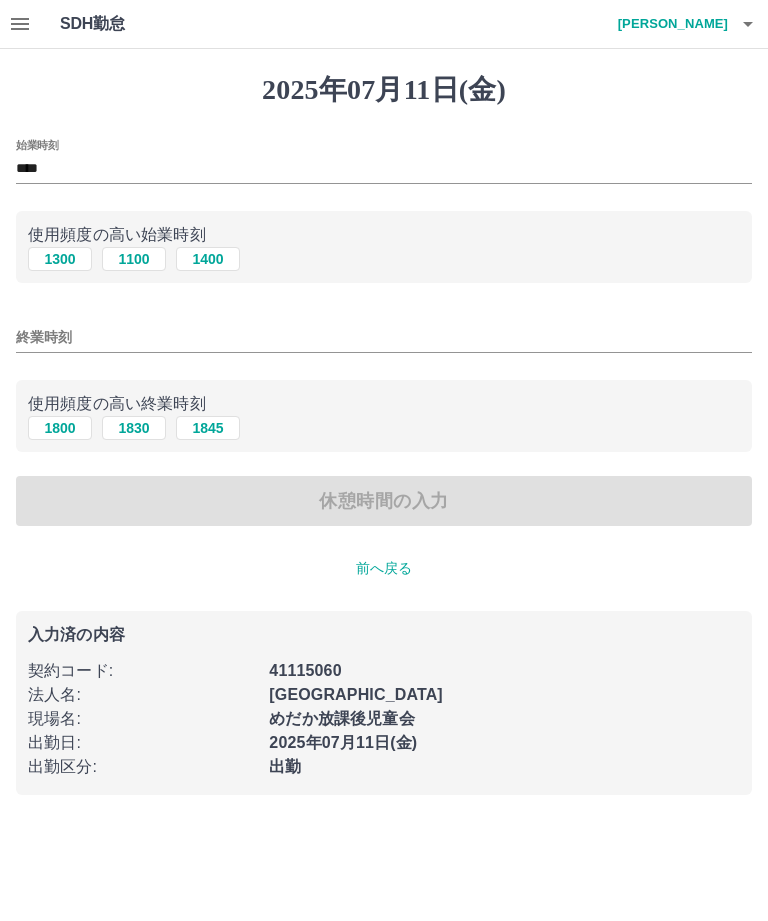 click on "1800" at bounding box center [60, 428] 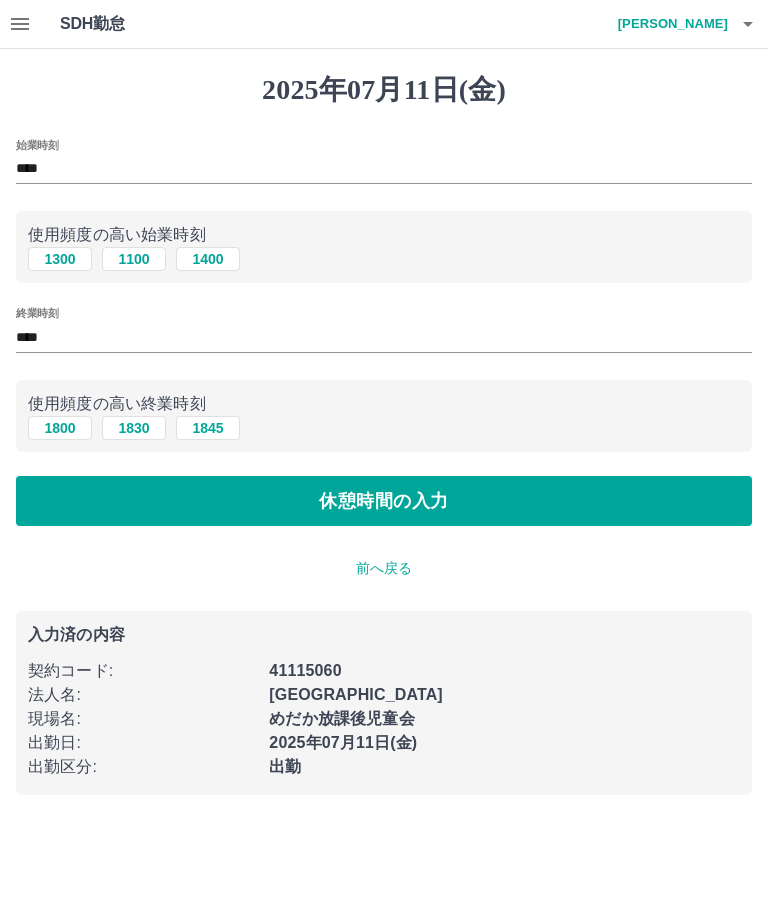 click on "休憩時間の入力" at bounding box center [384, 501] 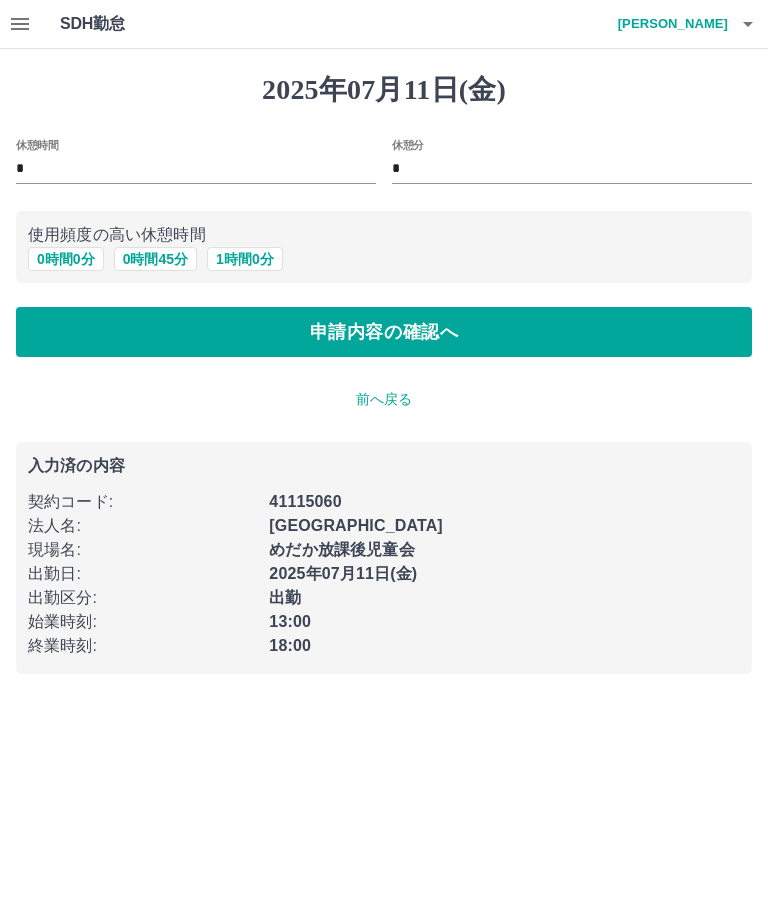 click on "0 時間 0 分" at bounding box center [66, 259] 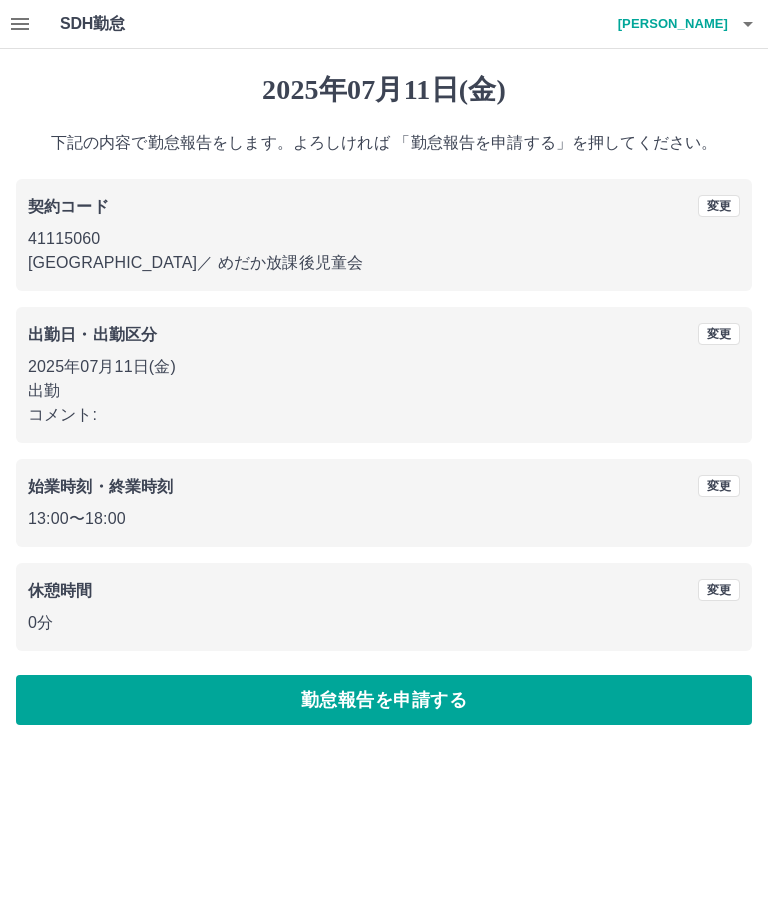 click on "勤怠報告を申請する" at bounding box center [384, 700] 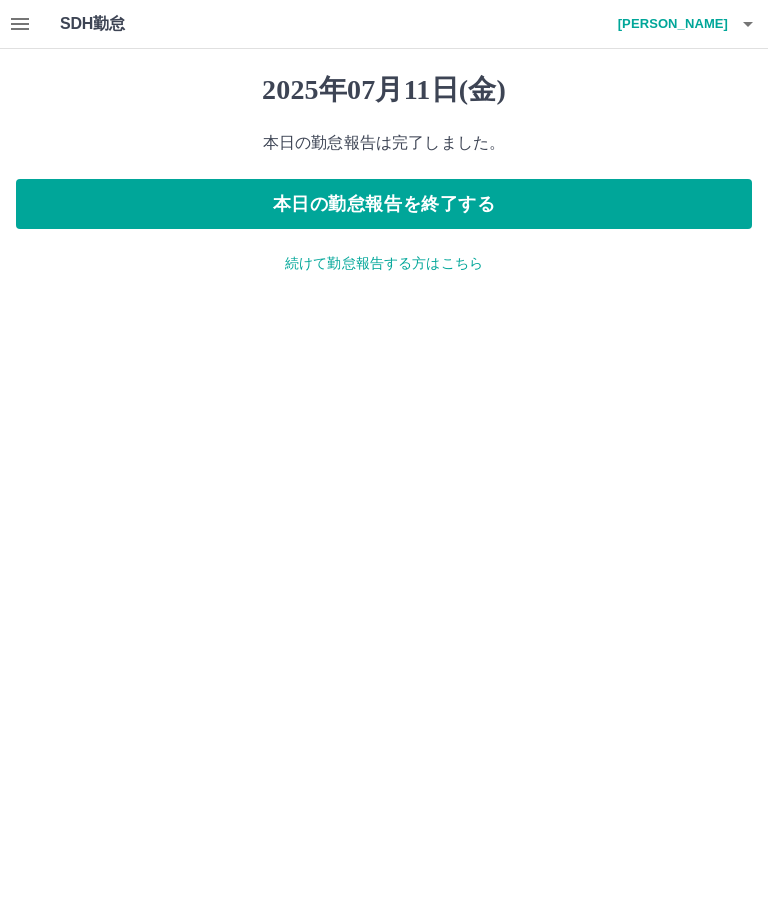 click on "本日の勤怠報告を終了する" at bounding box center (384, 204) 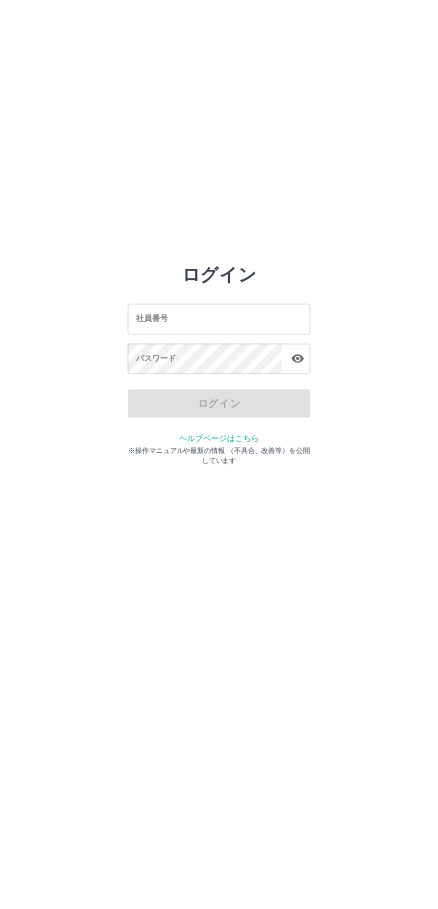 scroll, scrollTop: 0, scrollLeft: 0, axis: both 